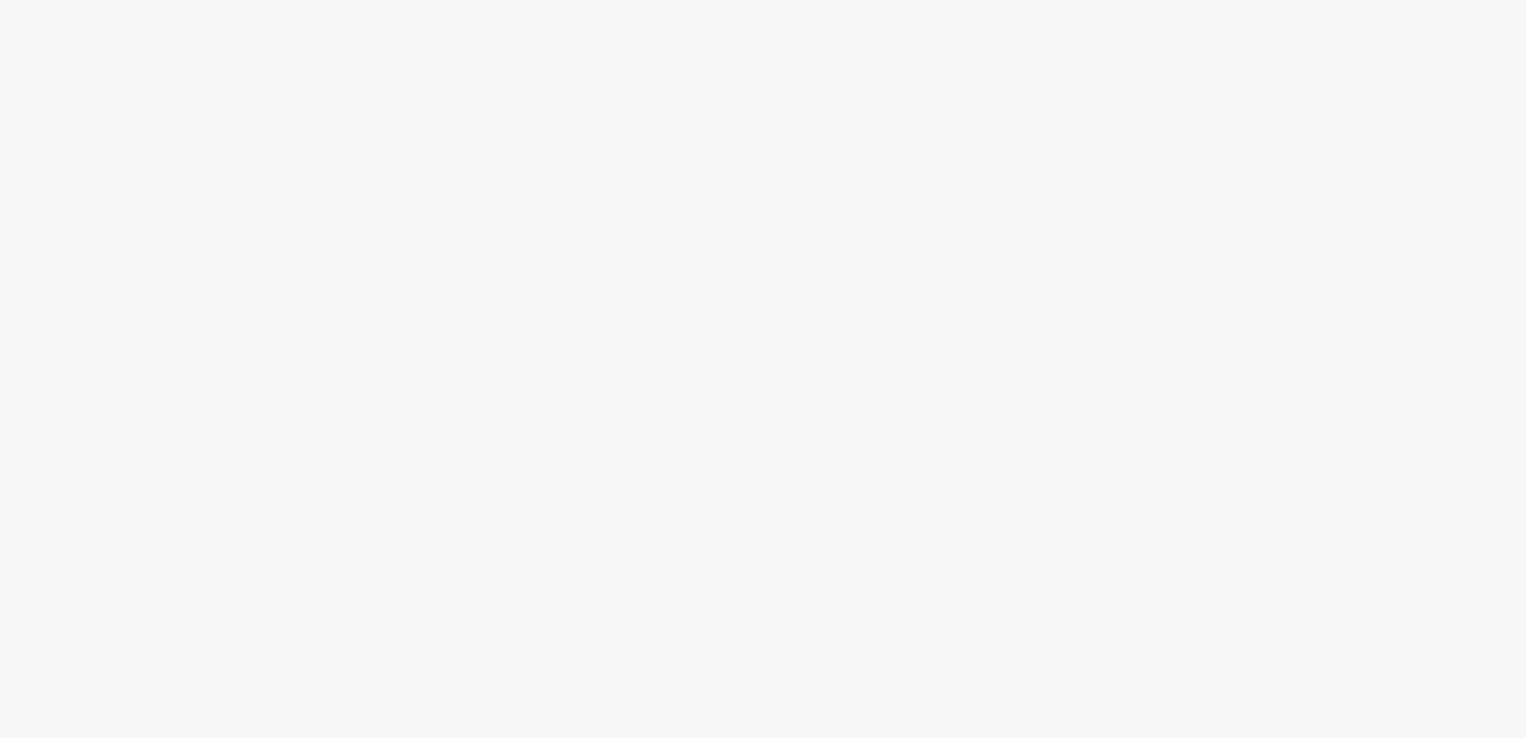 scroll, scrollTop: 0, scrollLeft: 0, axis: both 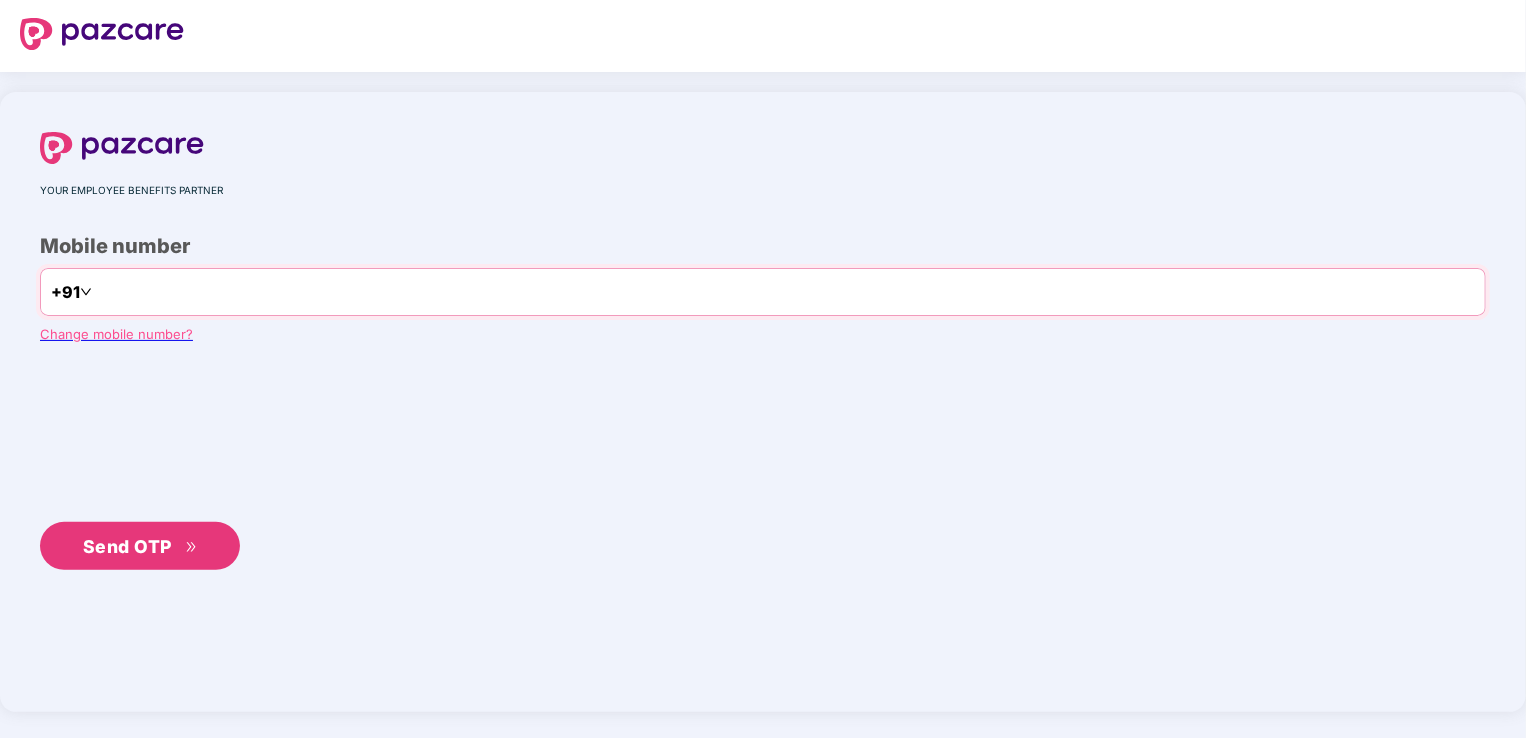 type on "**********" 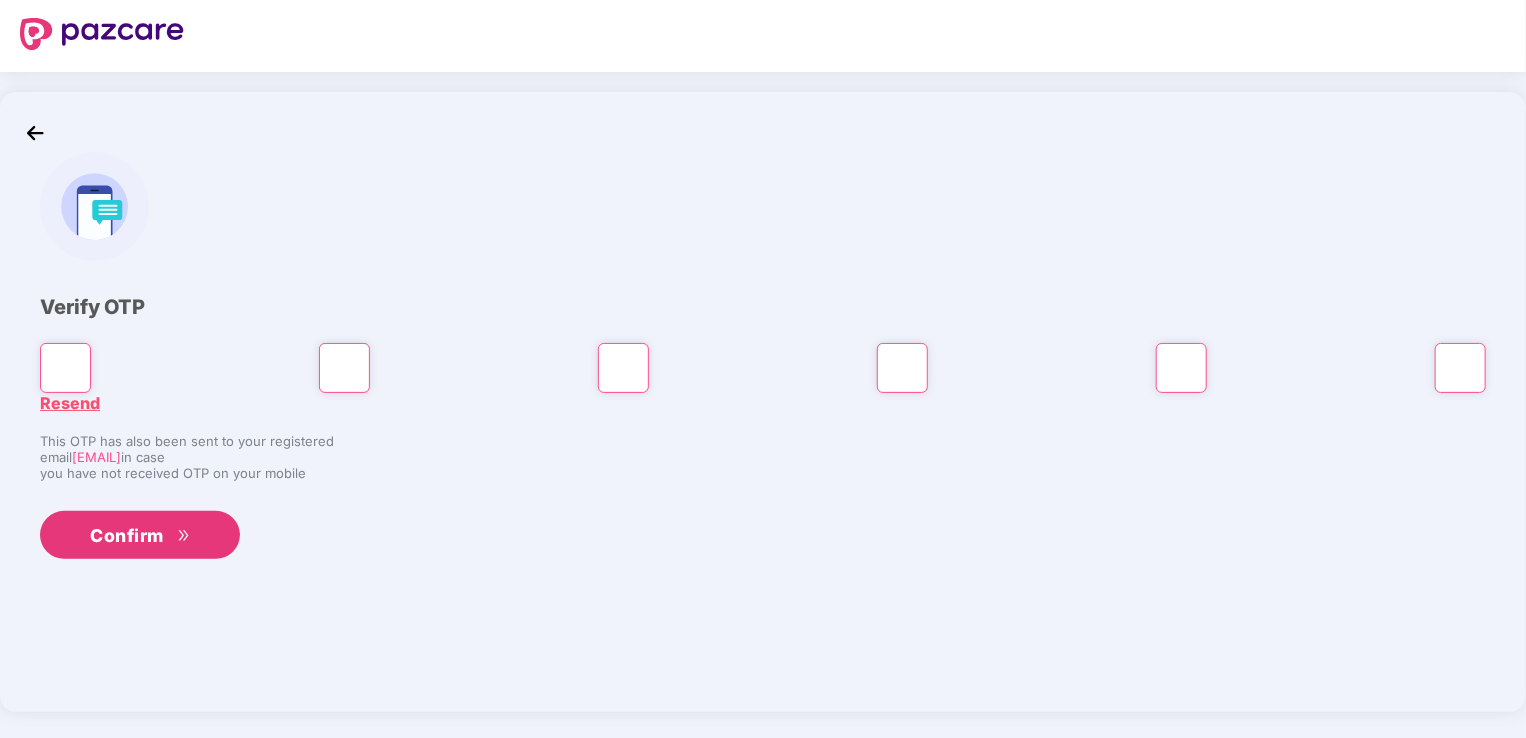 type on "*" 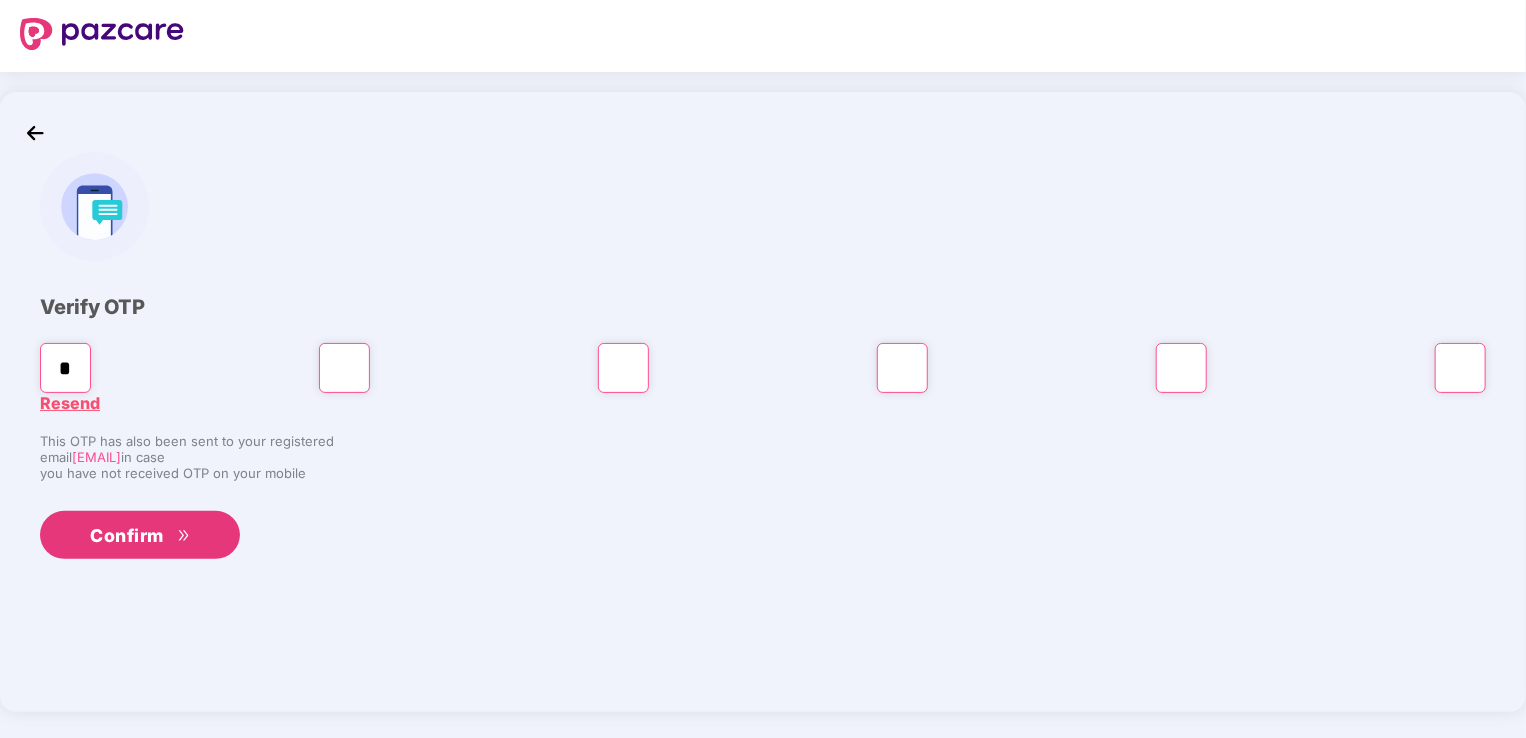 type on "*" 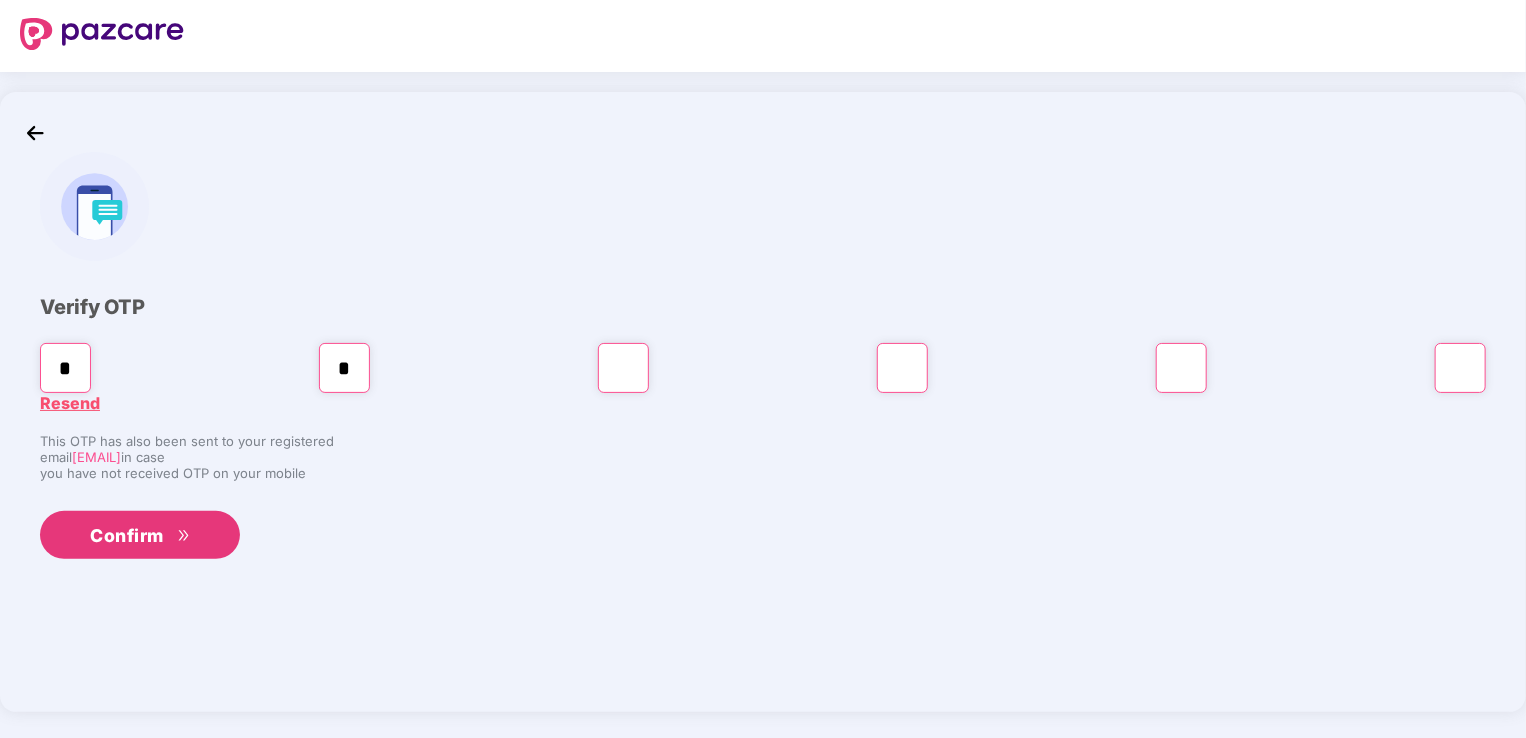 type on "*" 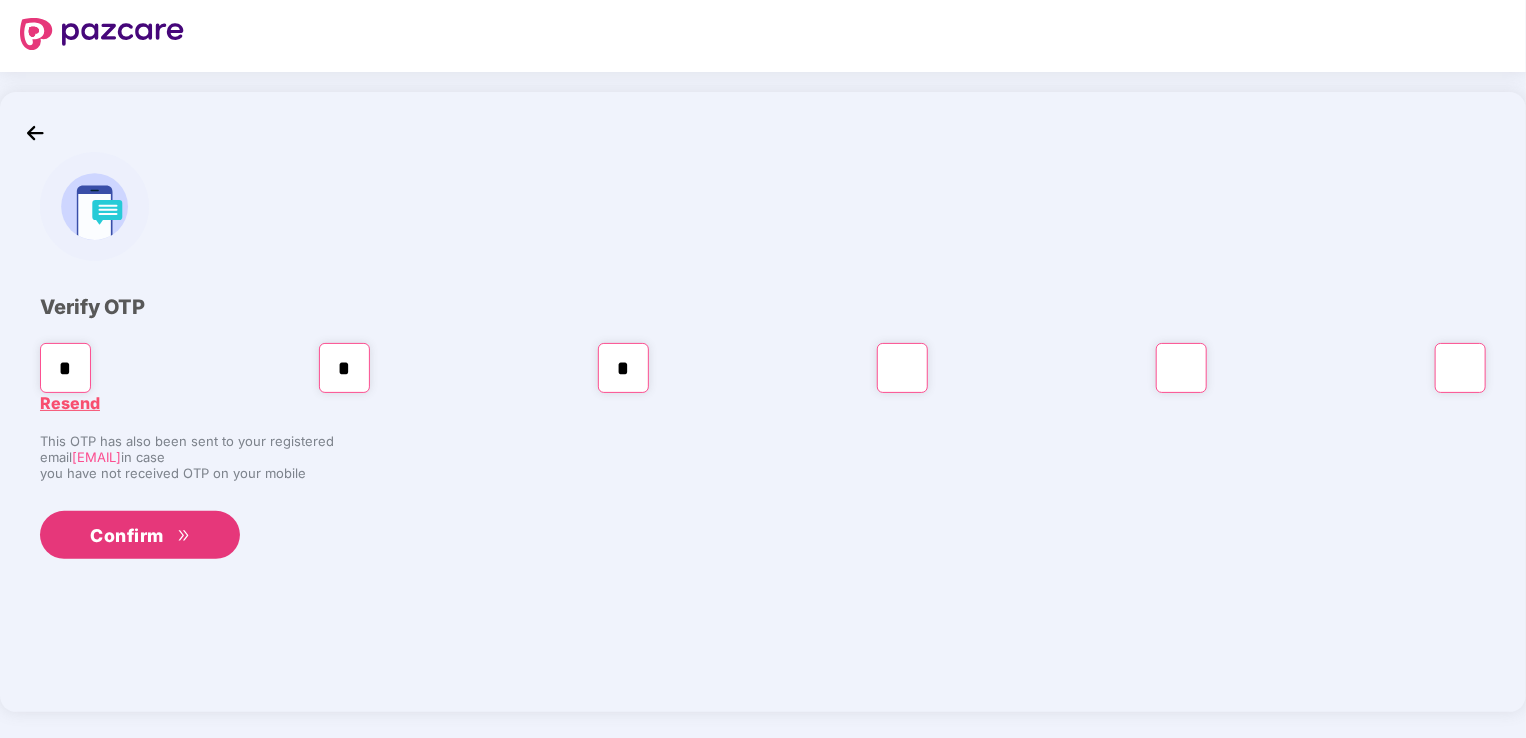 type on "*" 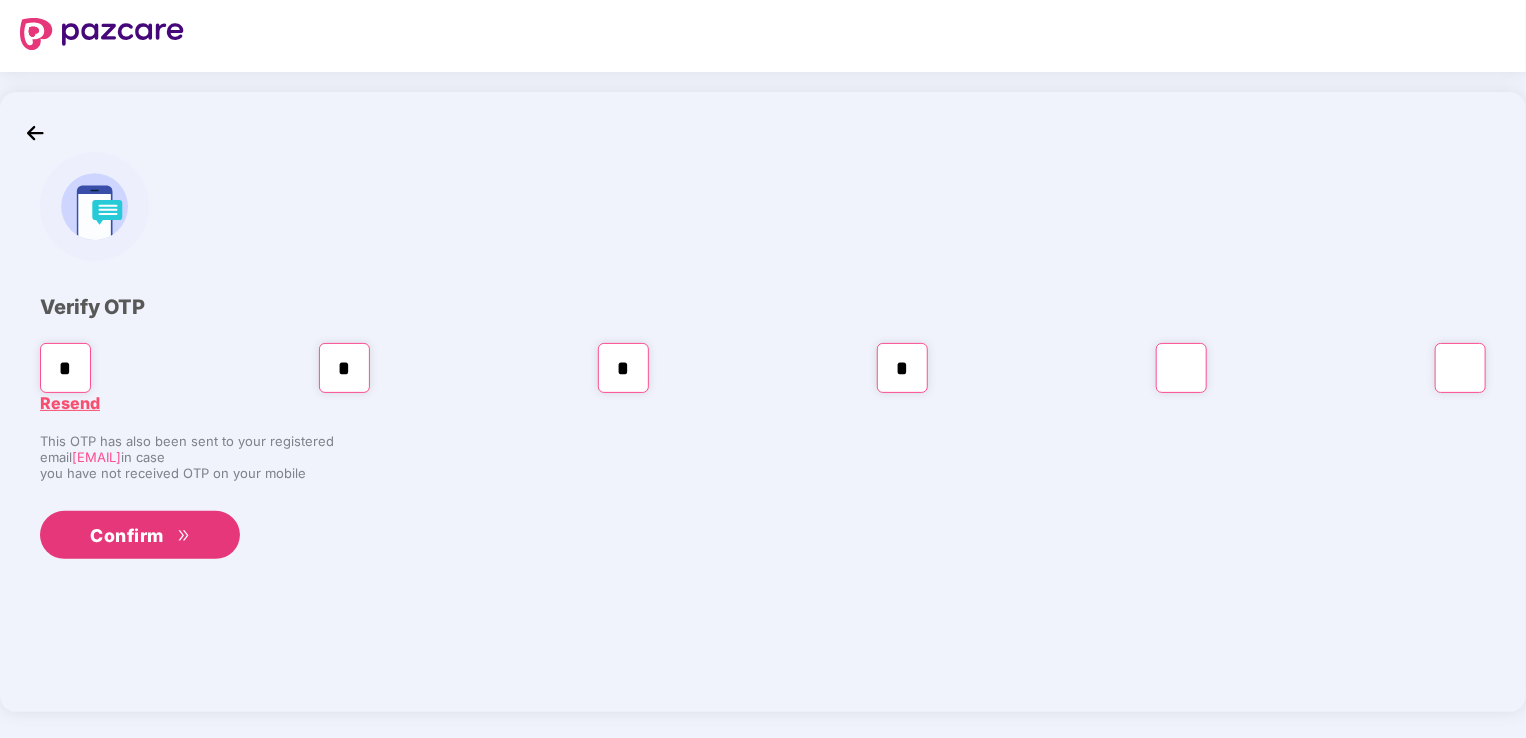 type on "*" 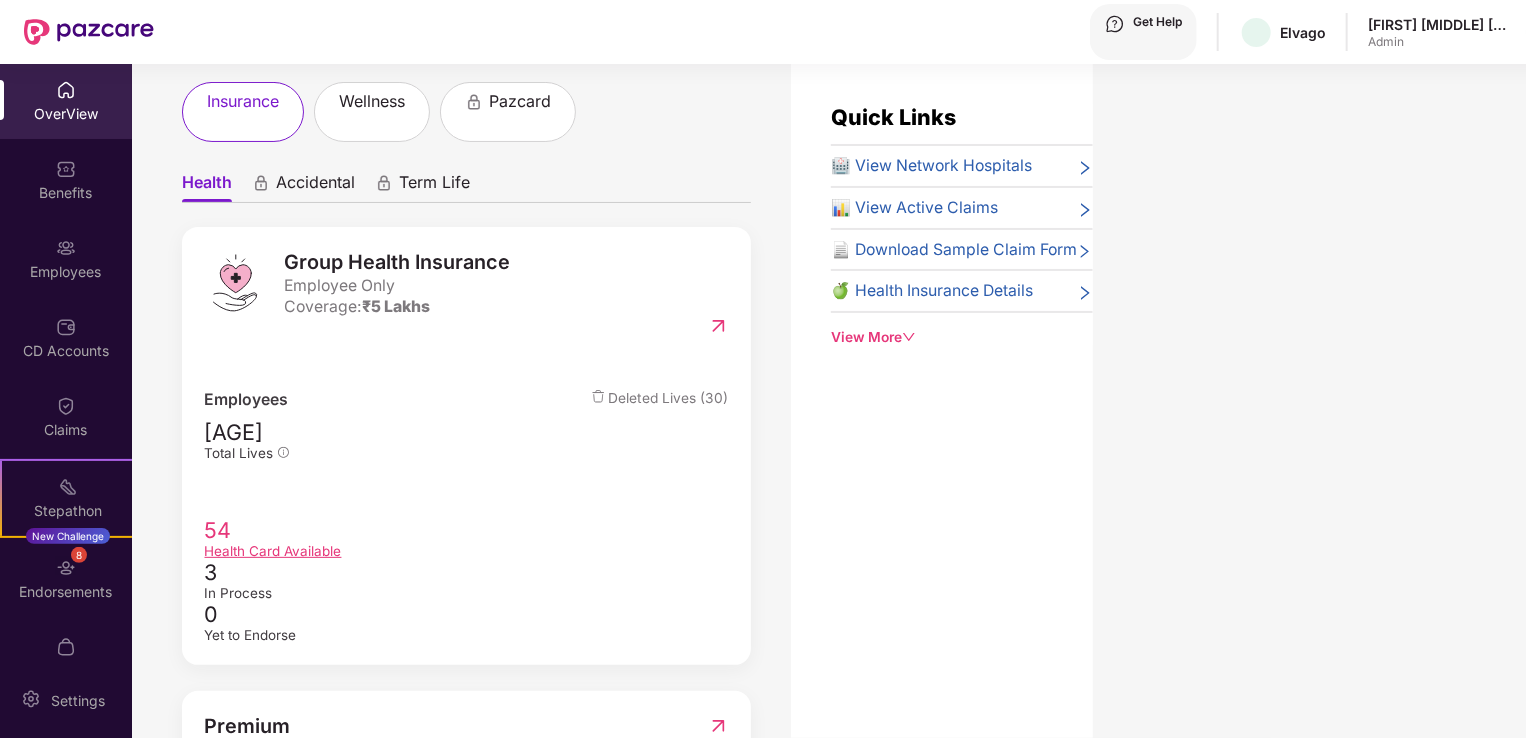 scroll, scrollTop: 0, scrollLeft: 0, axis: both 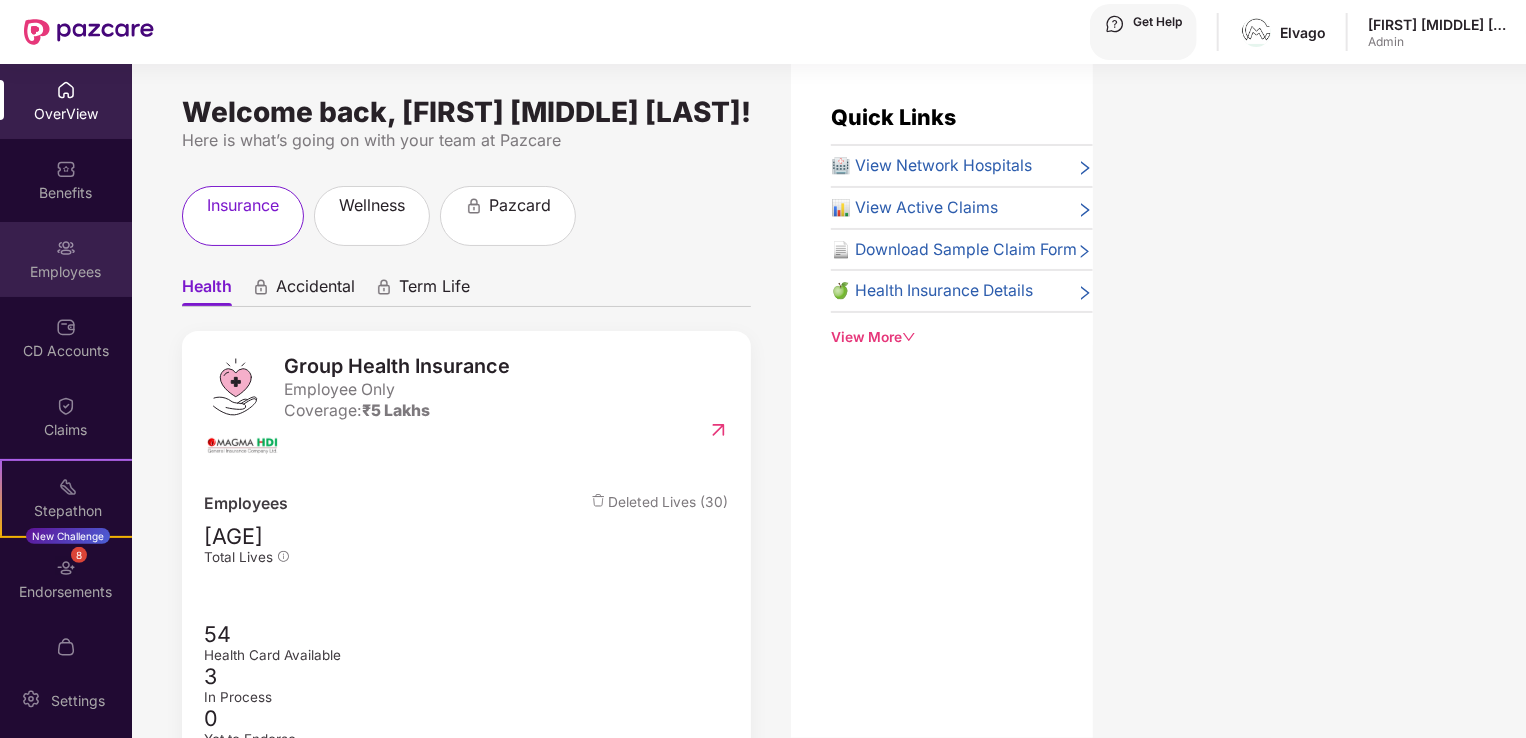 click on "Employees" at bounding box center (66, 114) 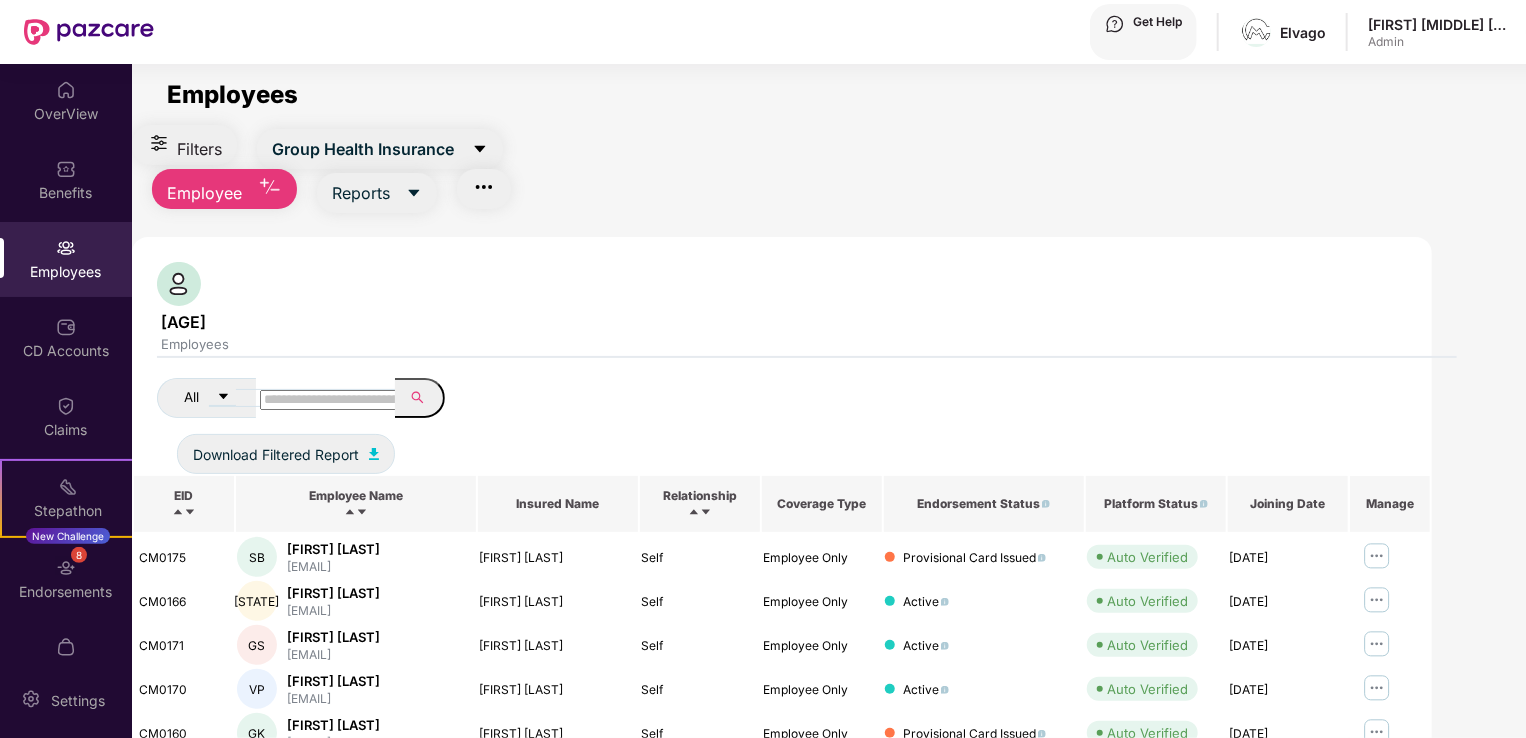 click at bounding box center [331, 400] 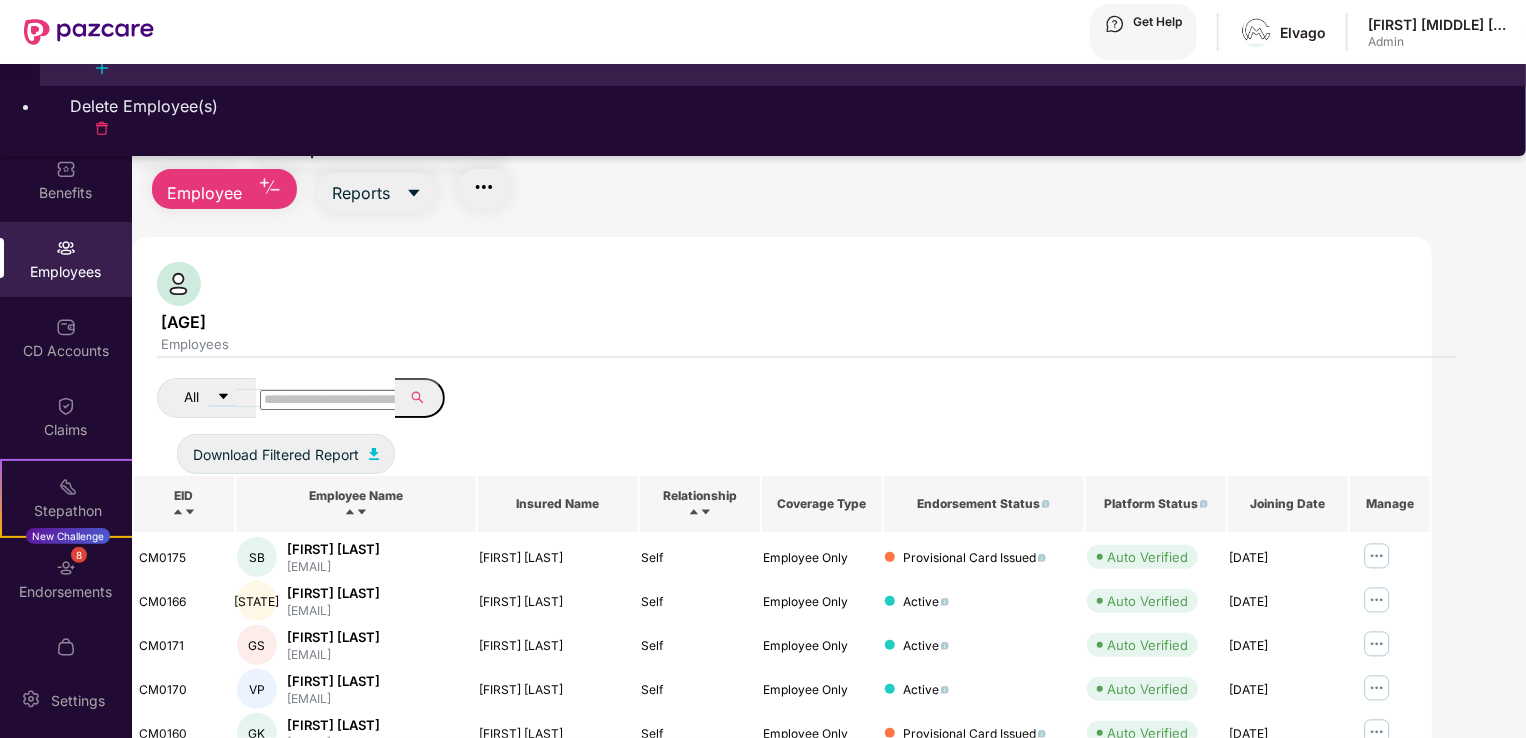 click on "Add Employee(s)" at bounding box center (783, 46) 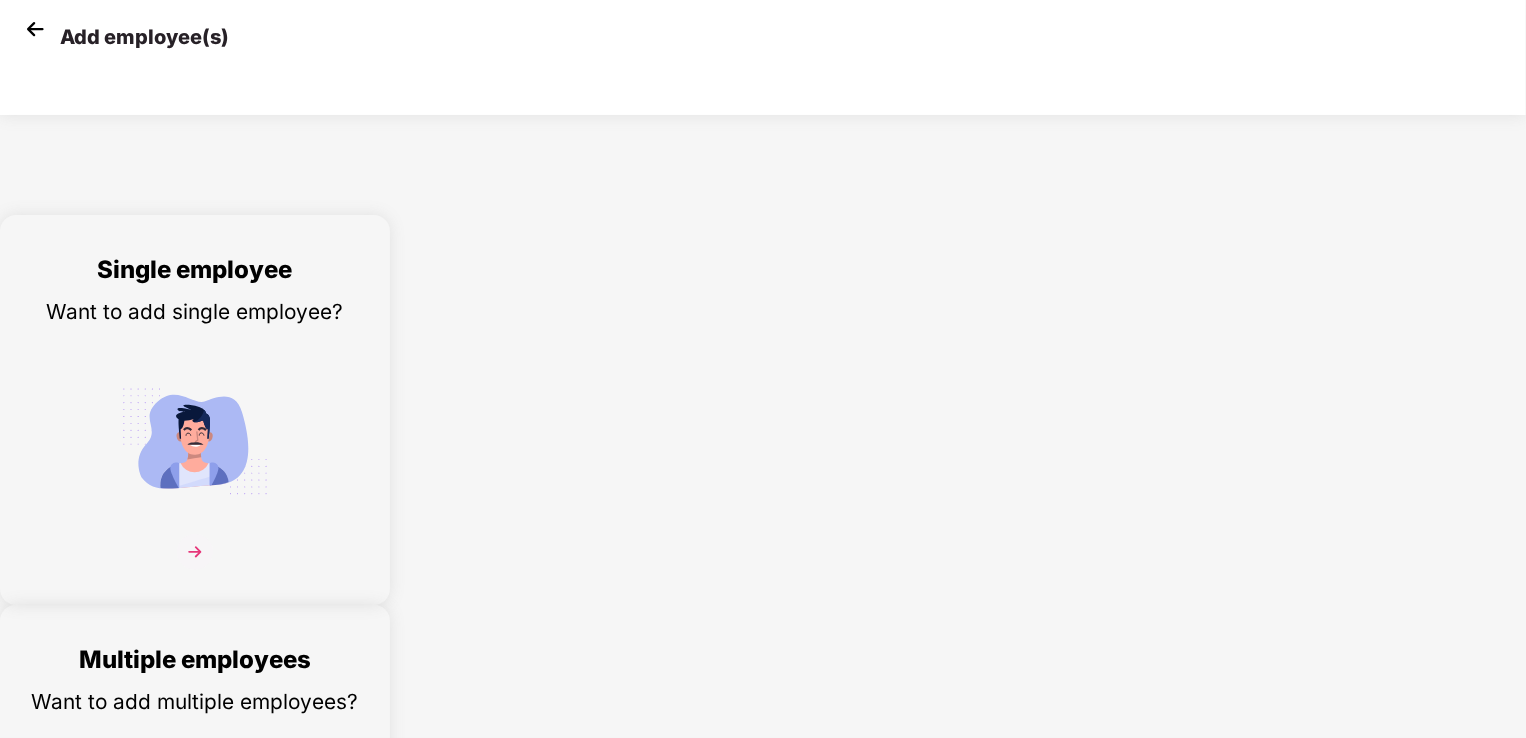 click at bounding box center (195, 552) 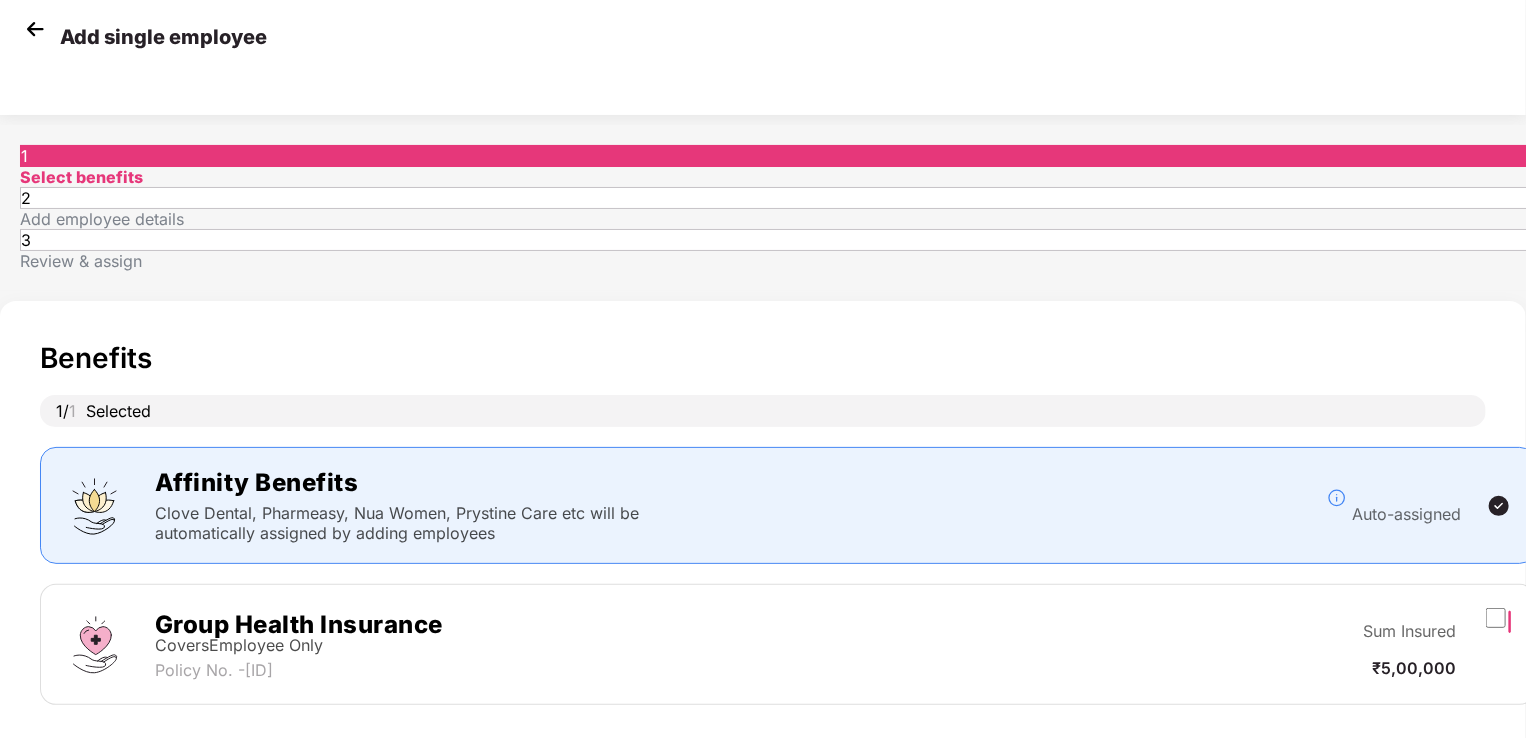 click on "Next" at bounding box center [1285, 765] 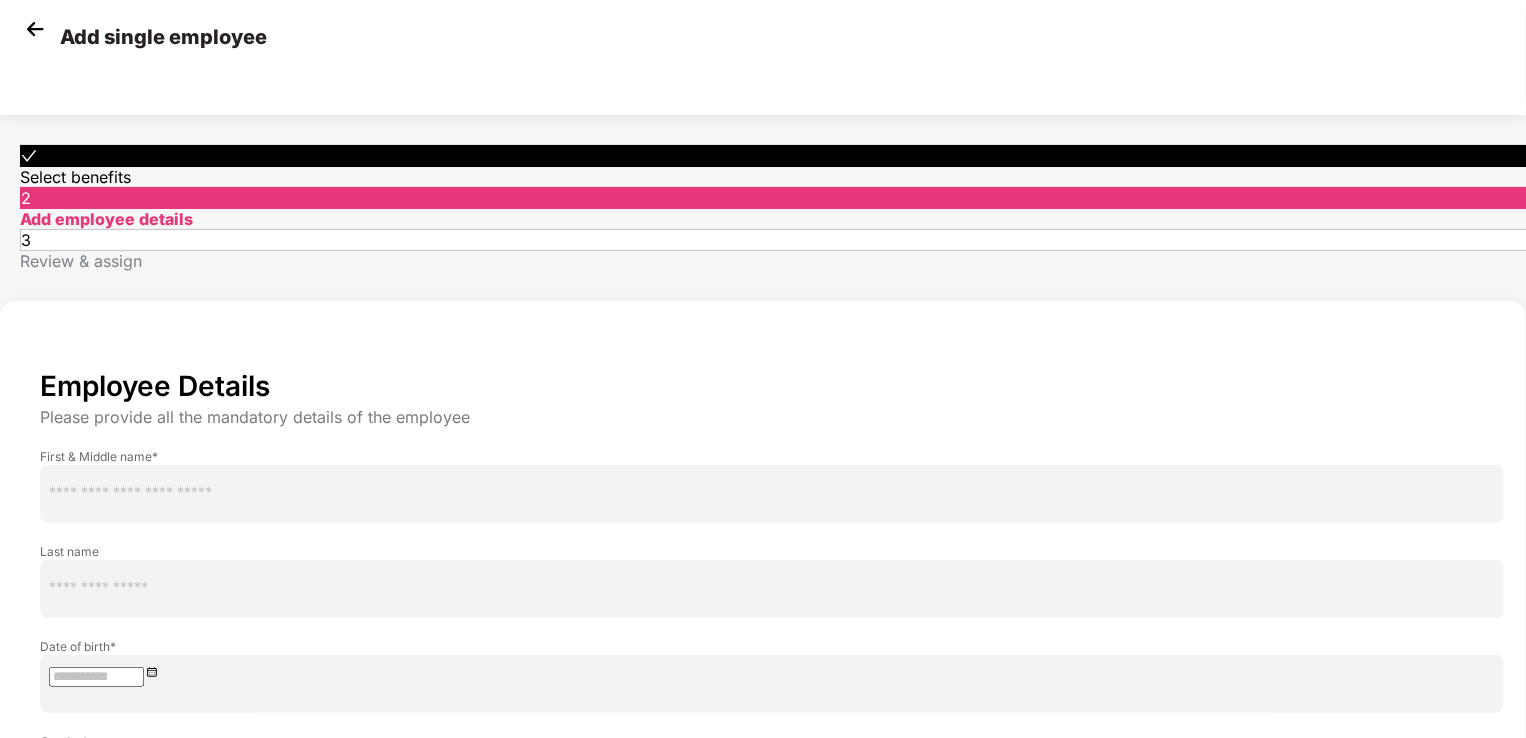 click at bounding box center [772, 494] 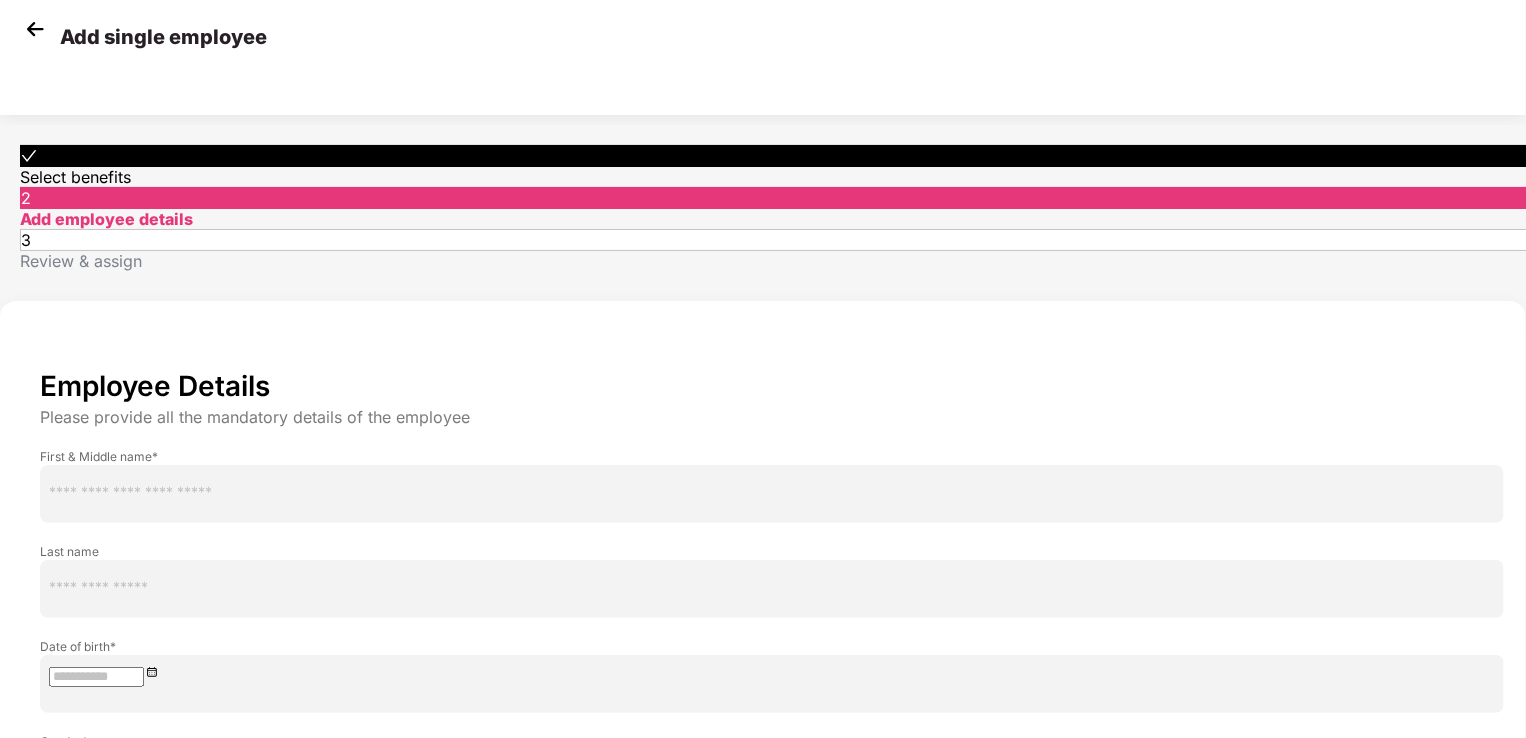 paste on "*********" 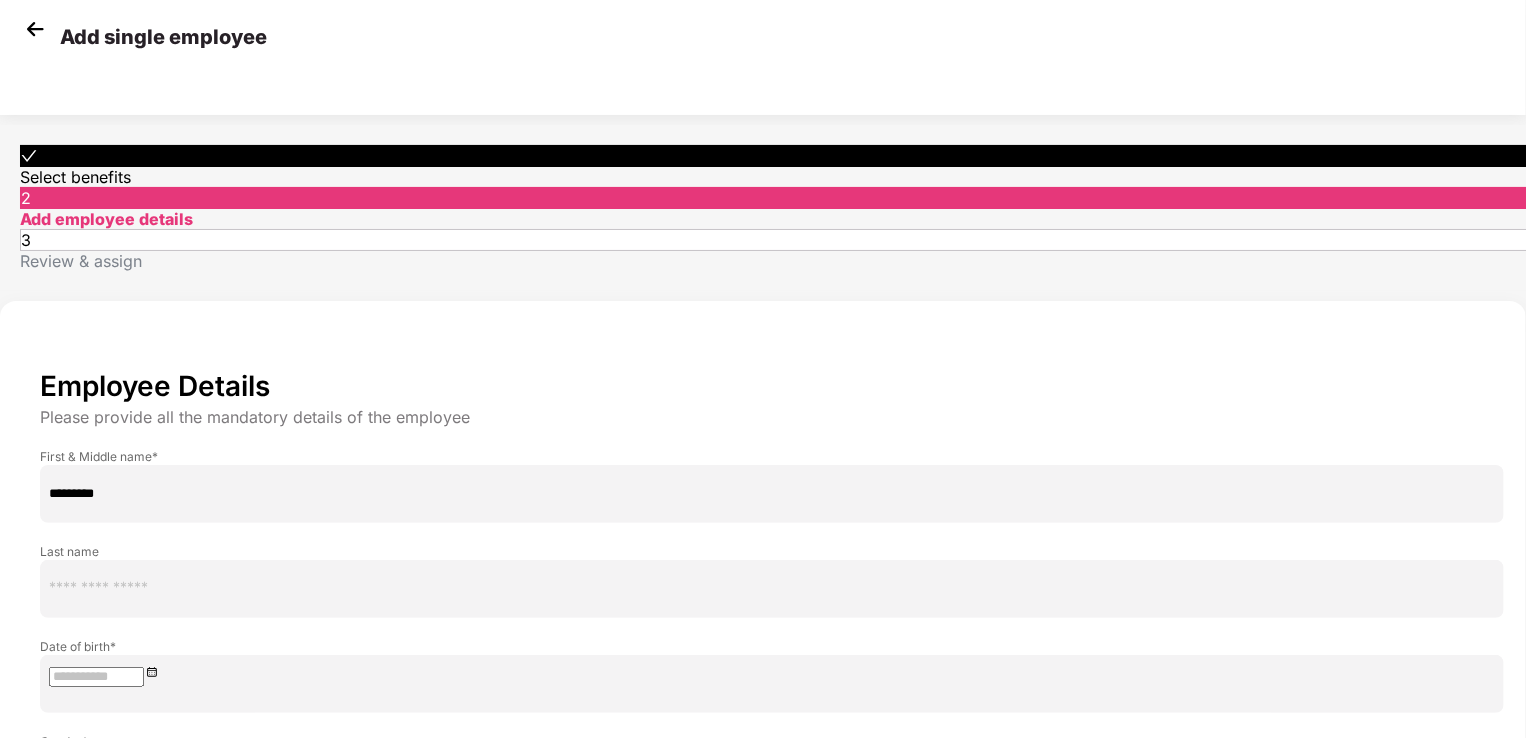type on "*********" 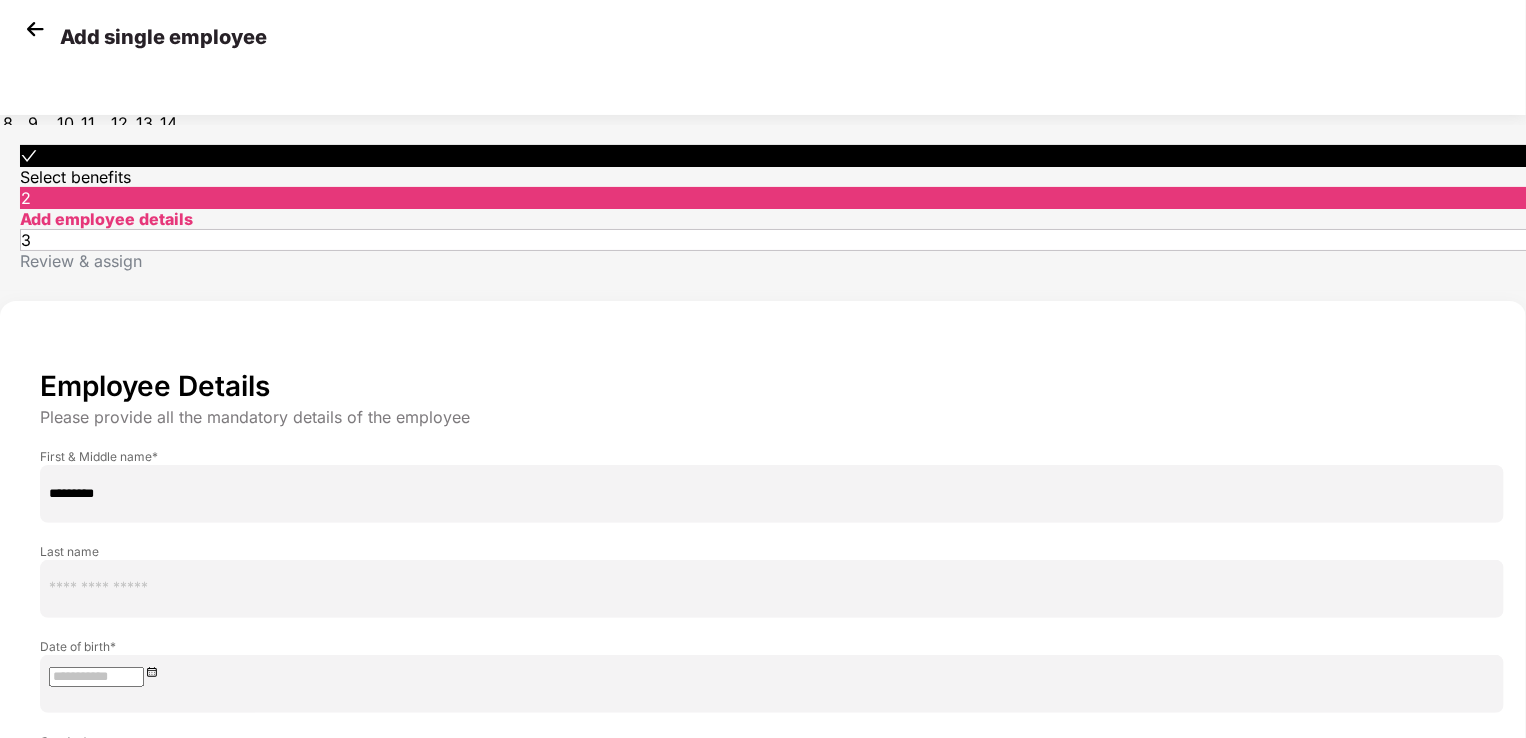 click at bounding box center (96, 677) 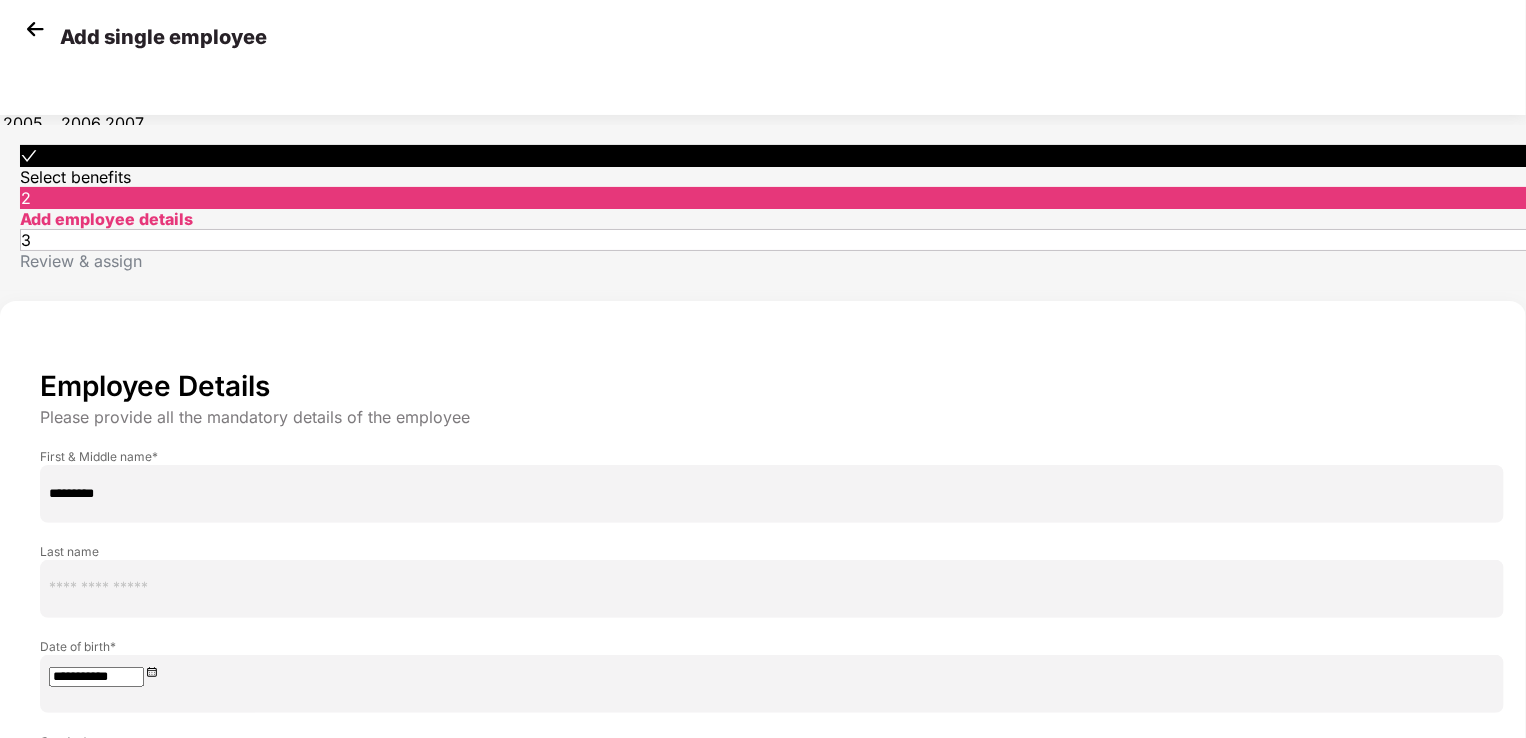 click on "[YEAR]" at bounding box center (81, 75) 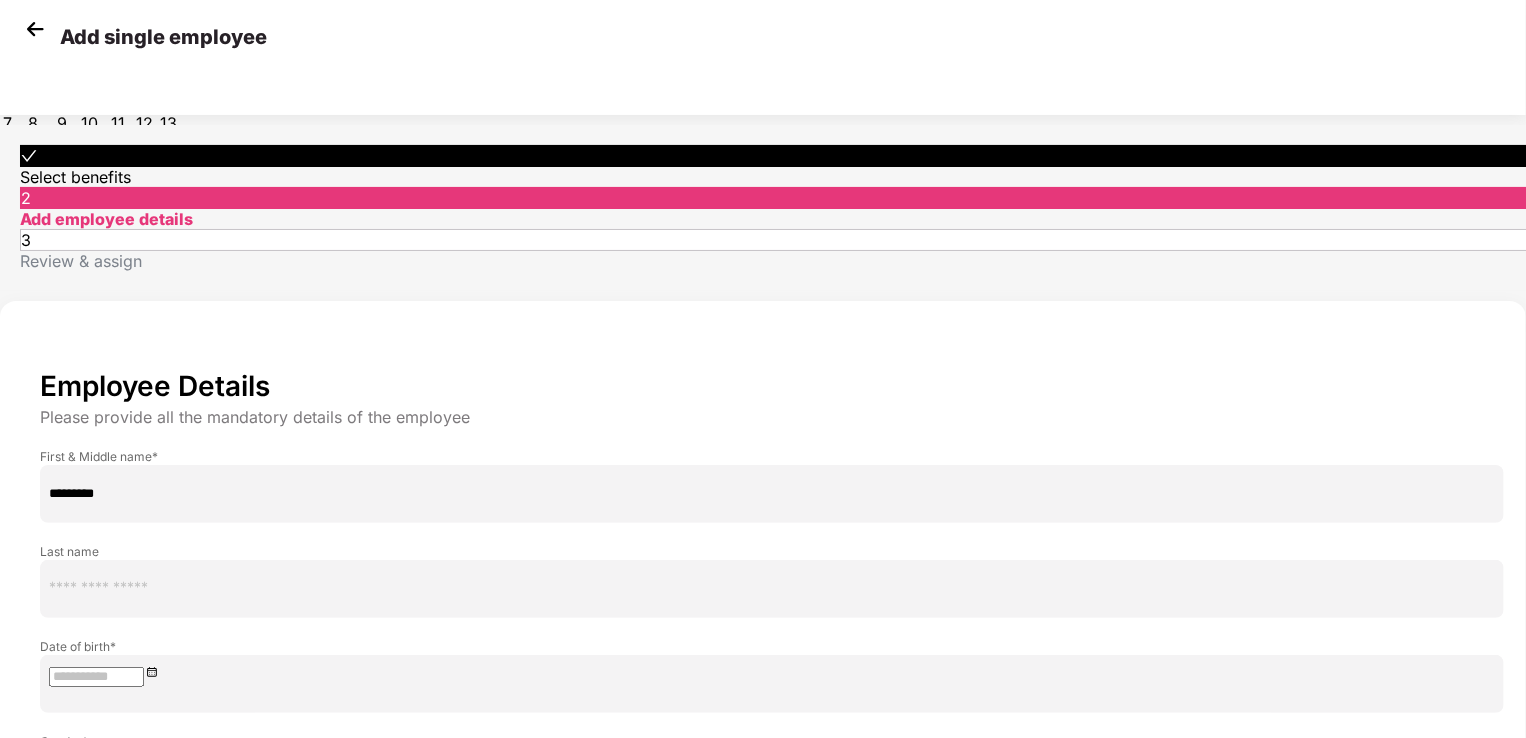 click on "Jul" at bounding box center [17, 31] 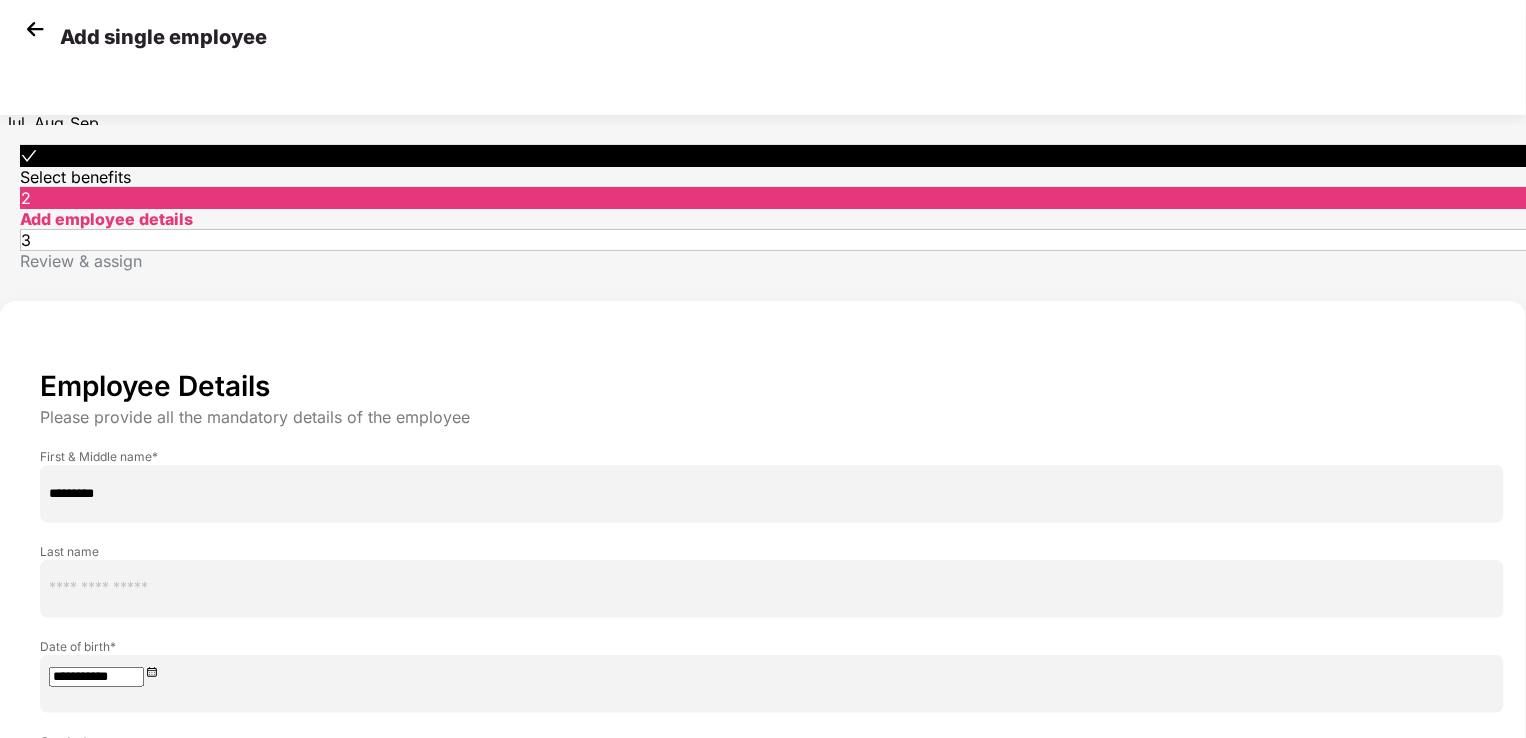 click on "Oct" at bounding box center (16, 75) 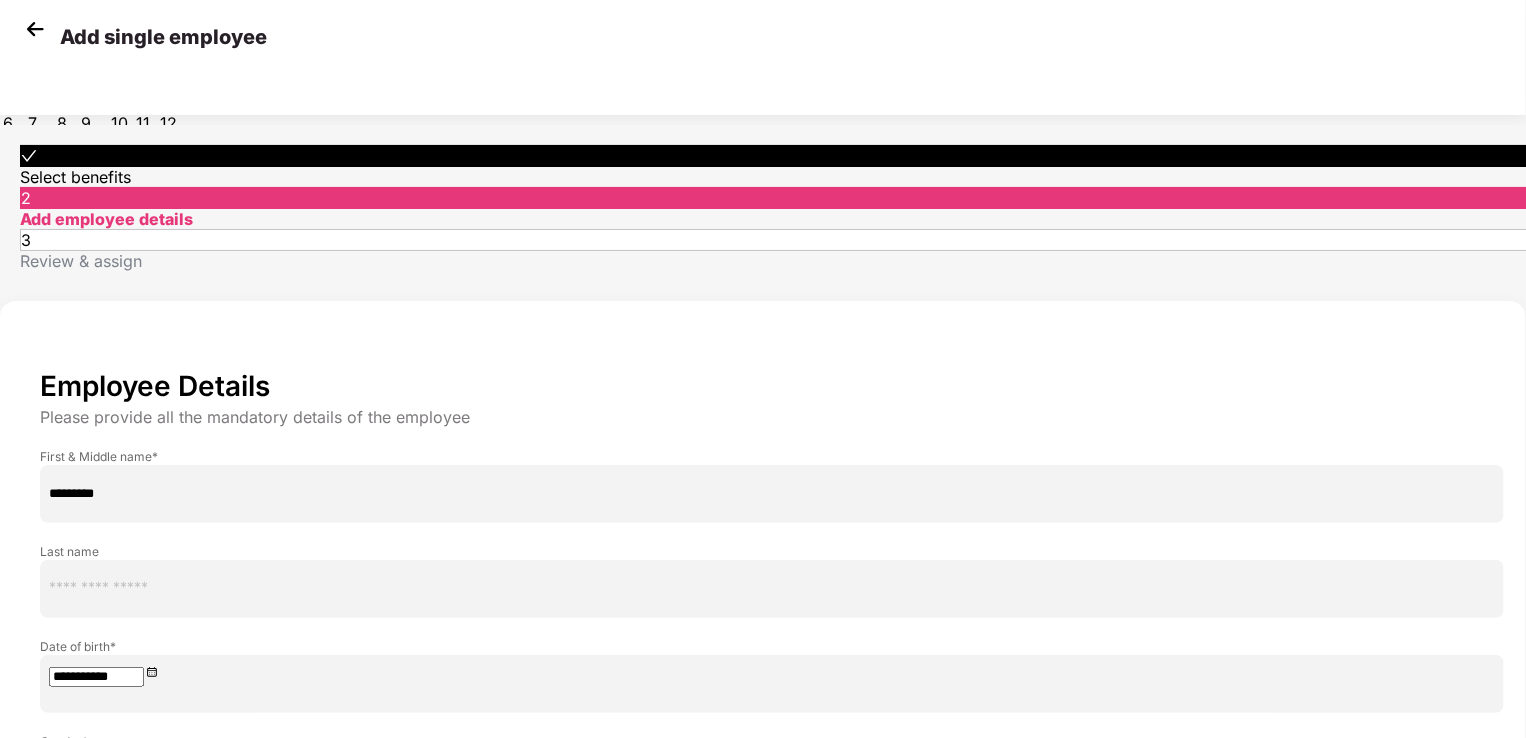 click on "20" at bounding box center (67, 99) 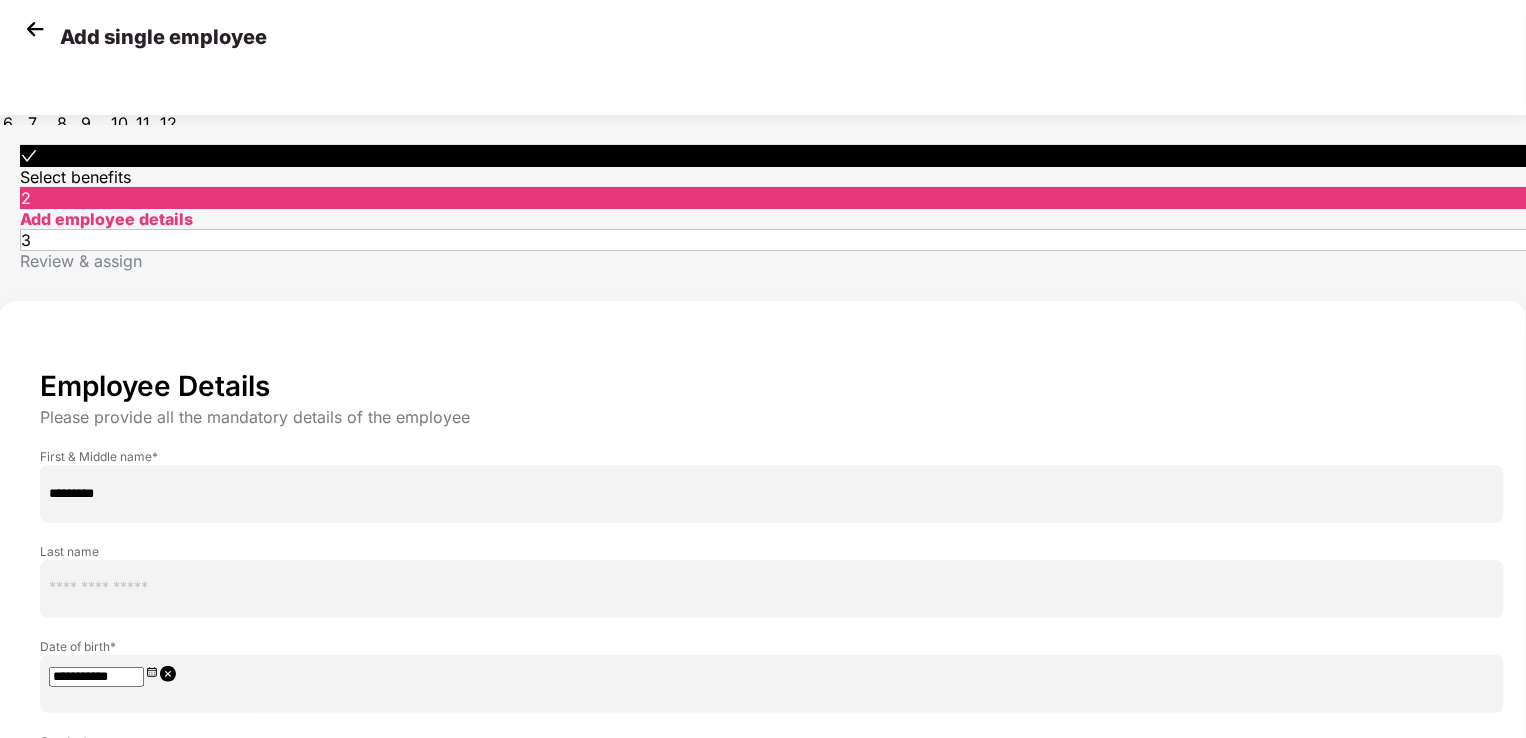 click on "**********" at bounding box center (763, 779) 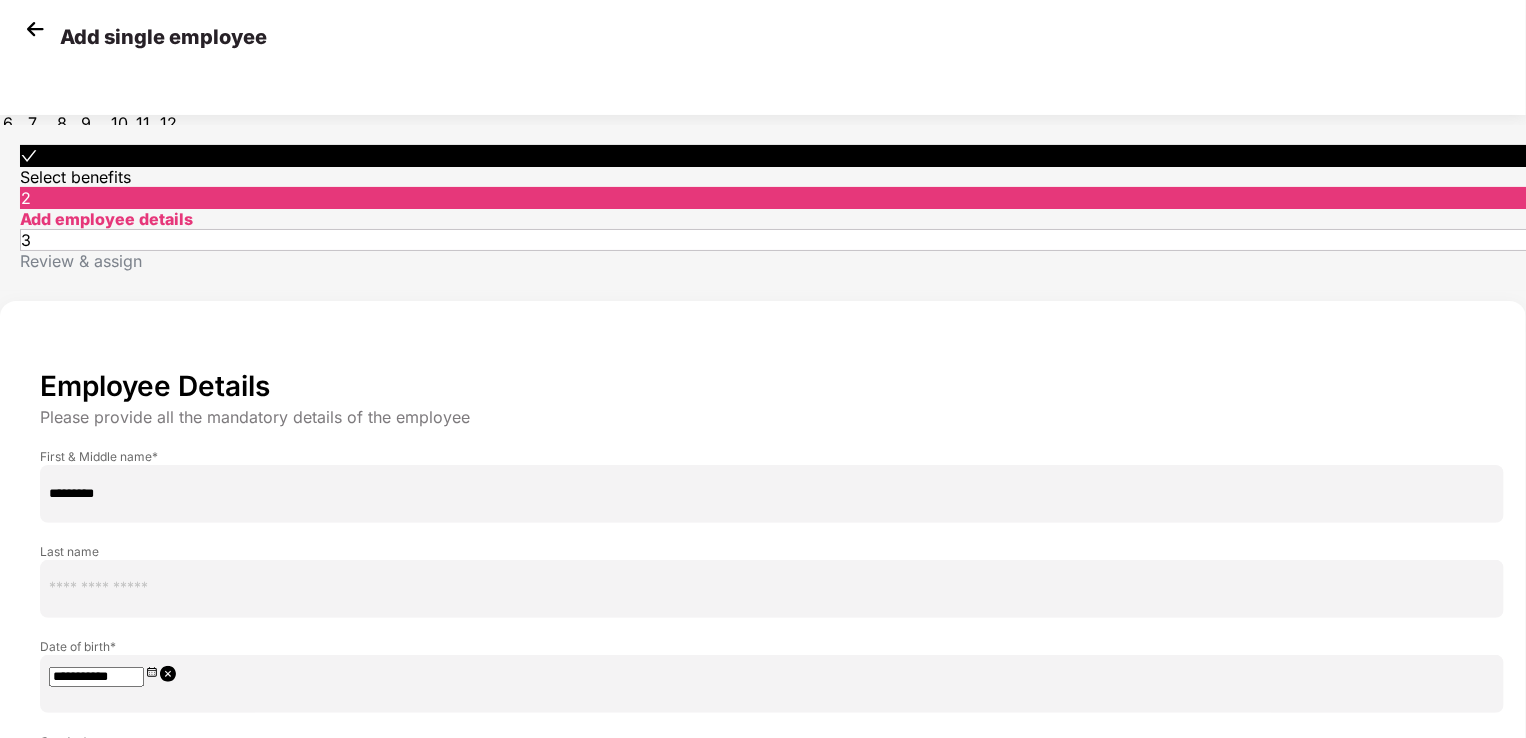 paste on "**********" 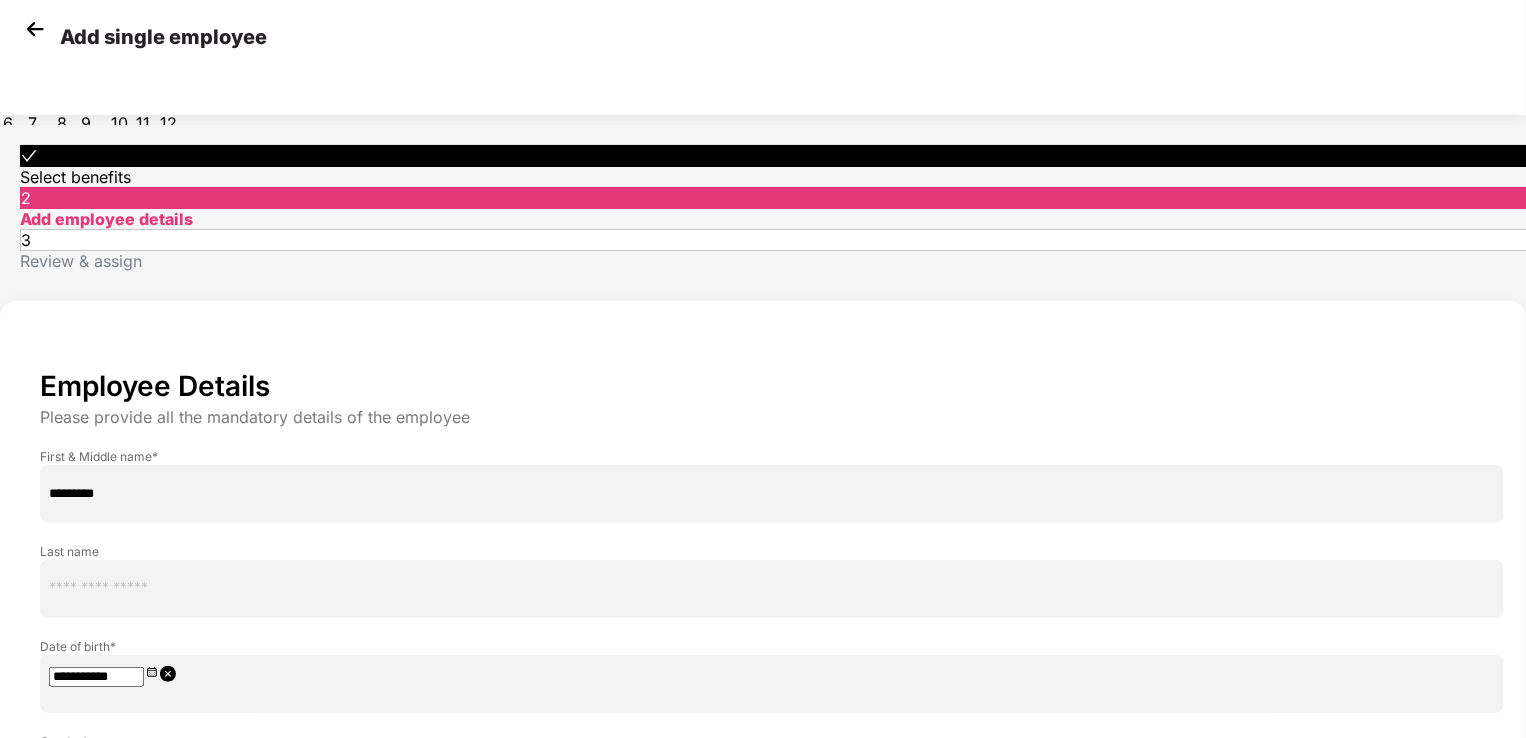 type on "**********" 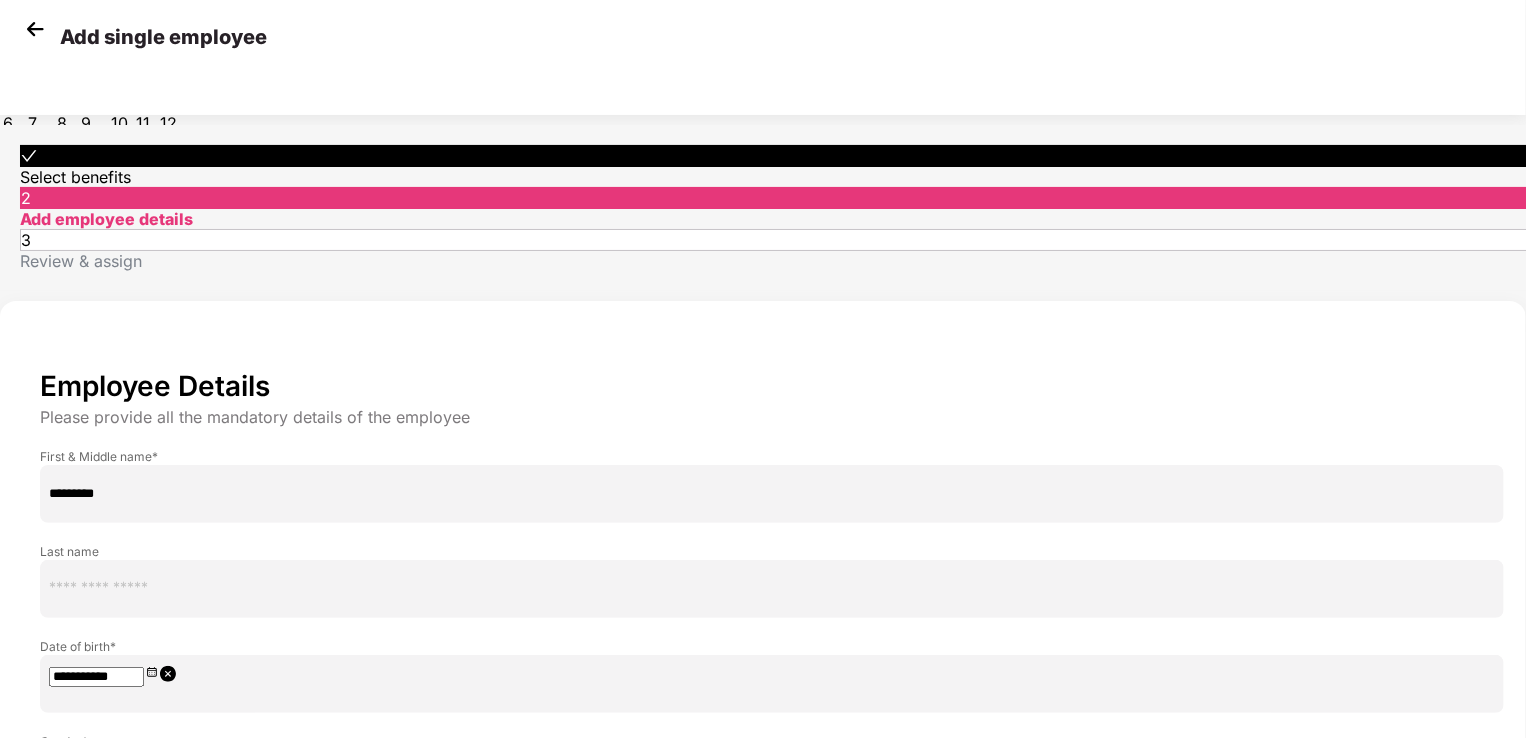 select on "****" 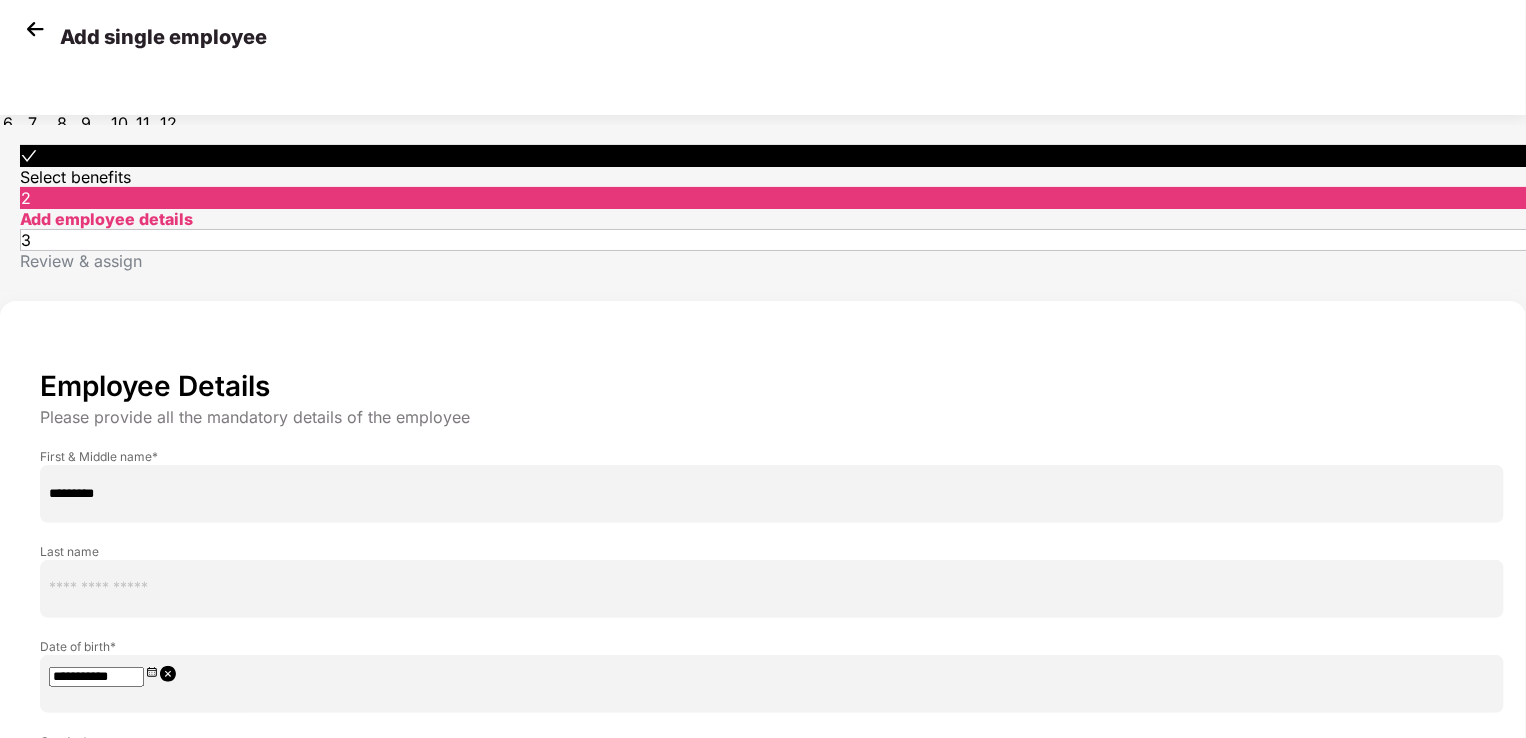 click on "****** **** ******" at bounding box center [763, 770] 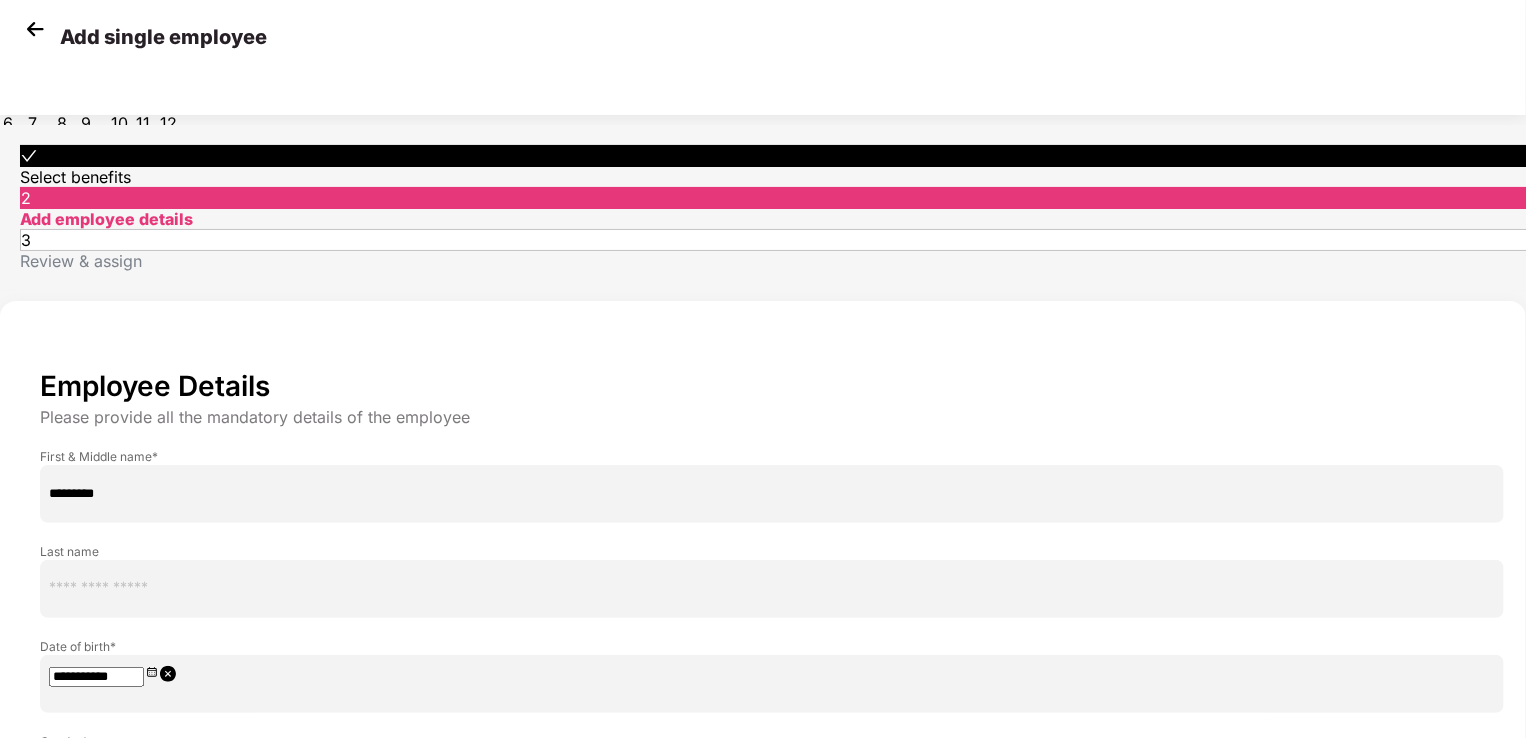 paste on "**********" 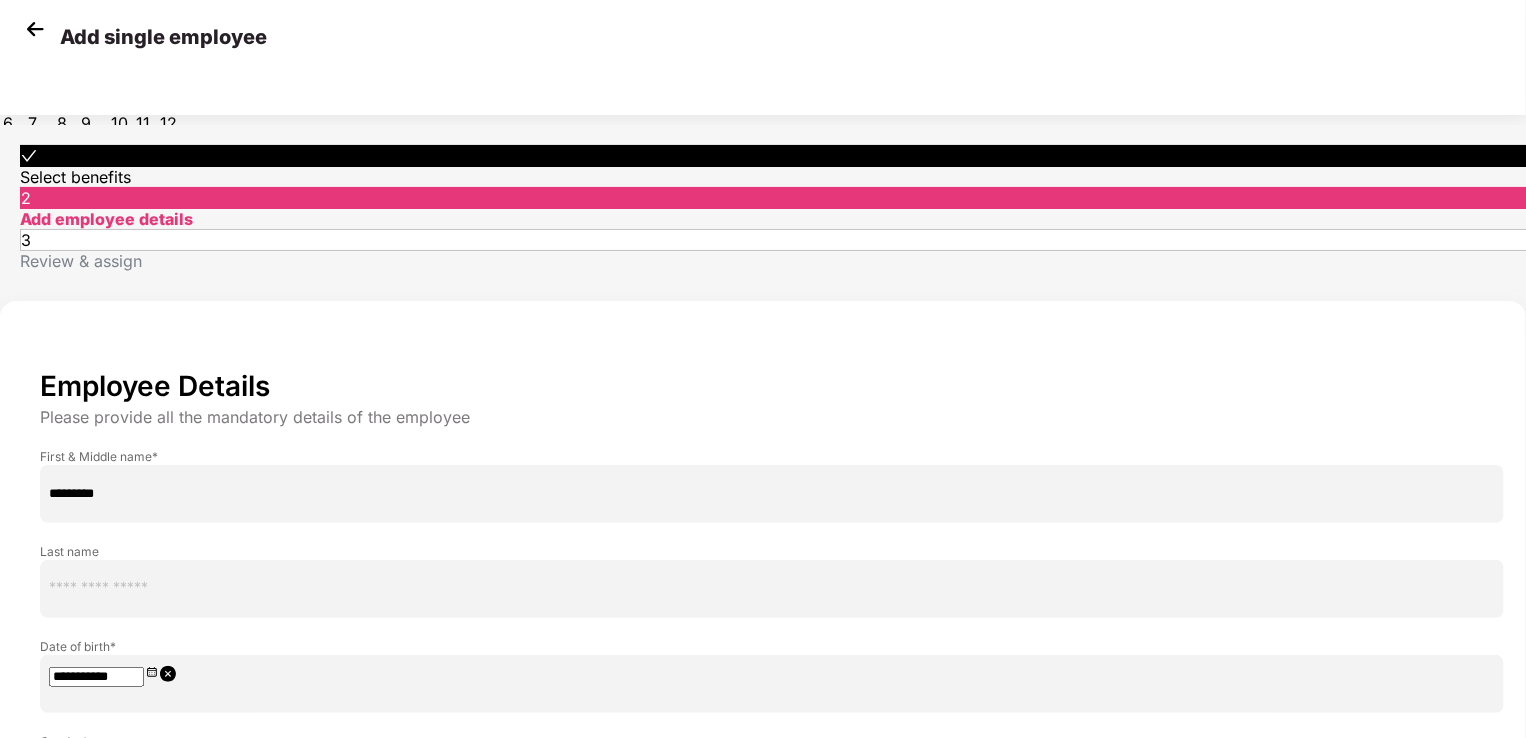 click on "**********" at bounding box center [151, 1124] 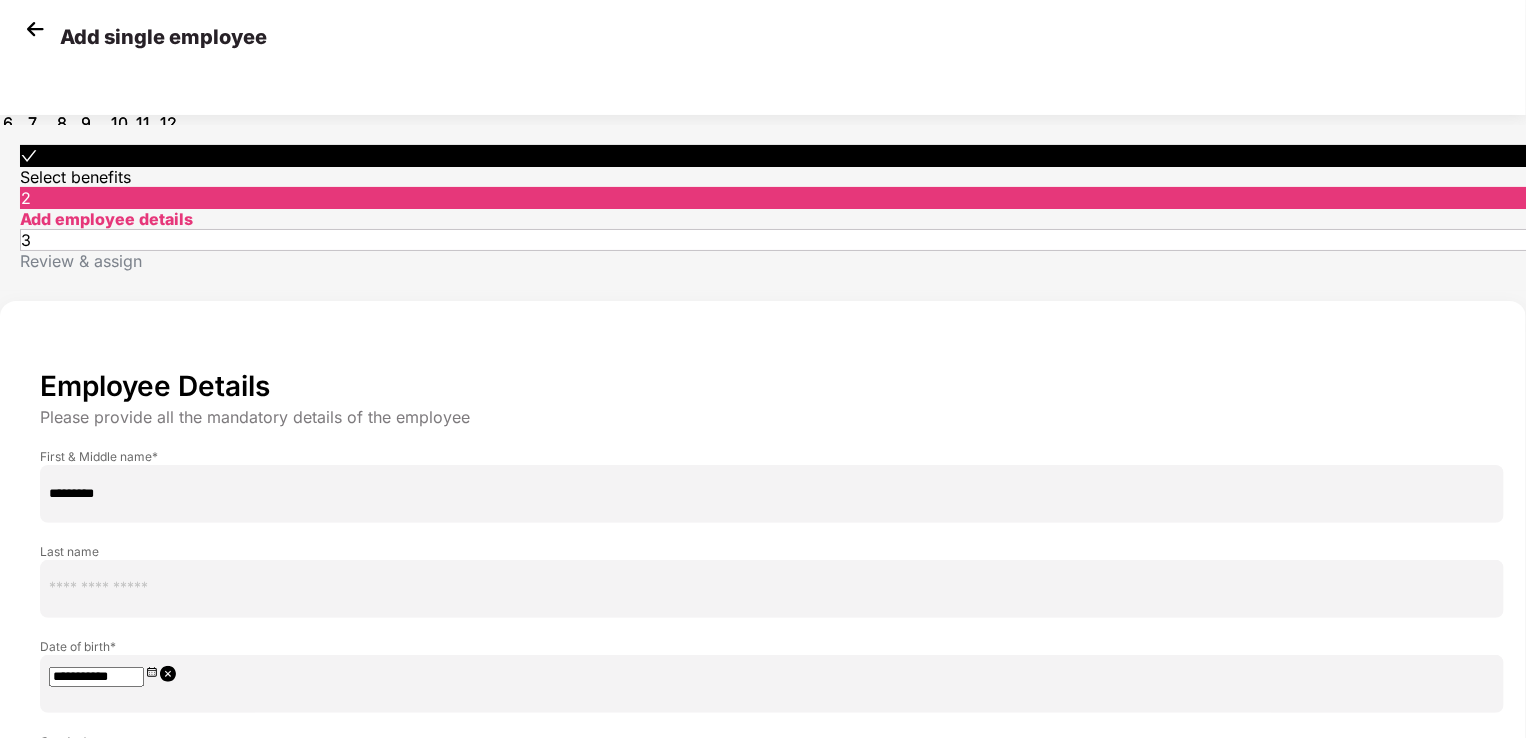 click at bounding box center [24, 16] 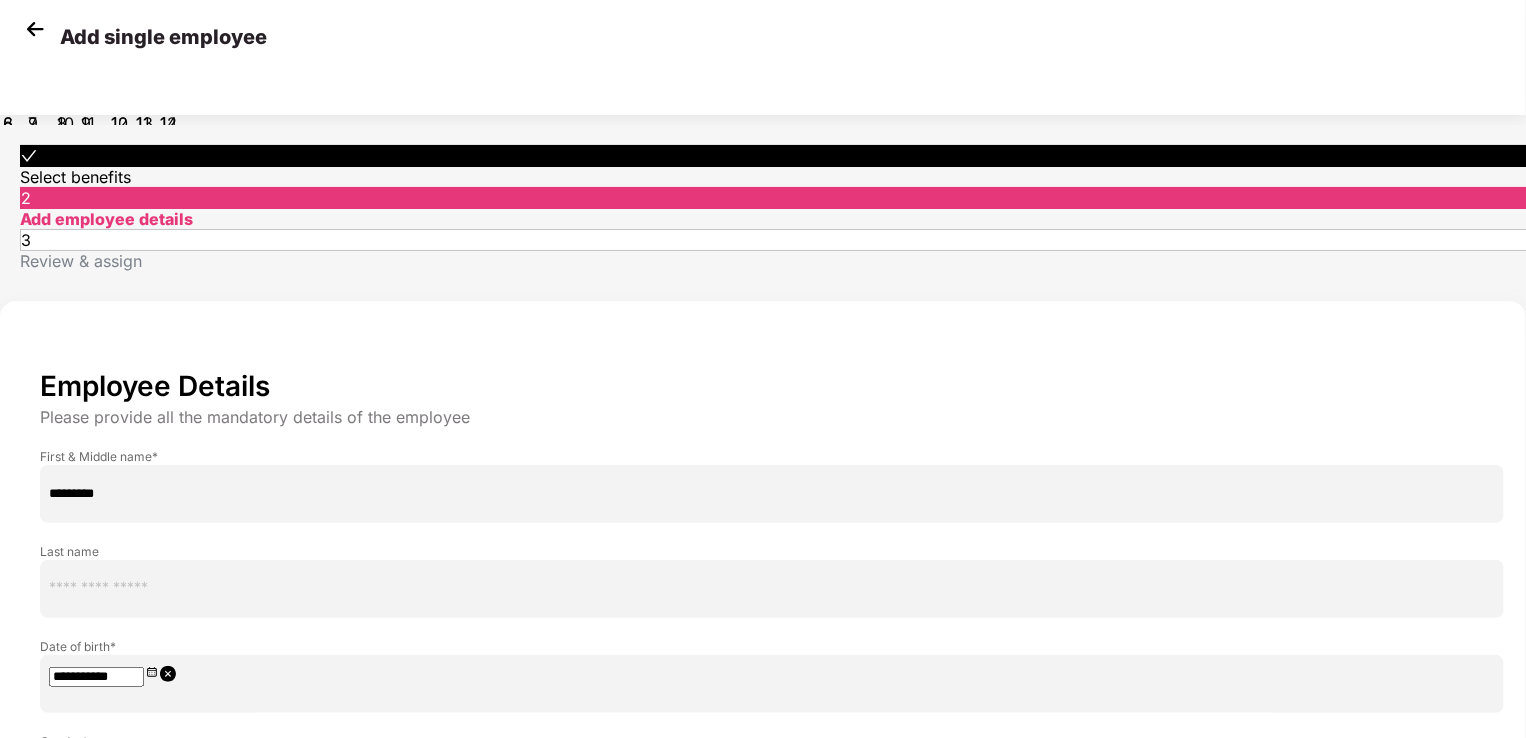 click on "9" at bounding box center (13, 99) 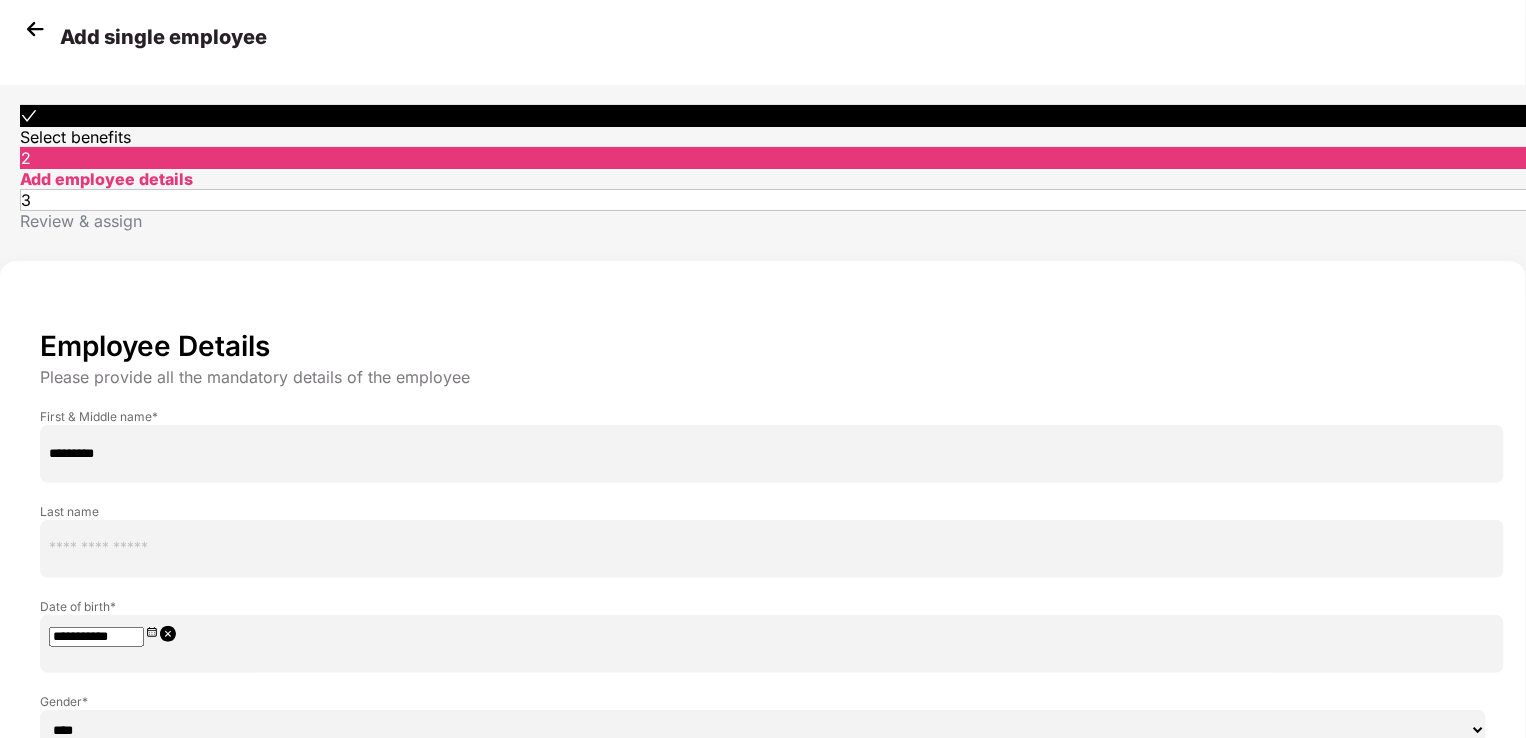 scroll, scrollTop: 62, scrollLeft: 0, axis: vertical 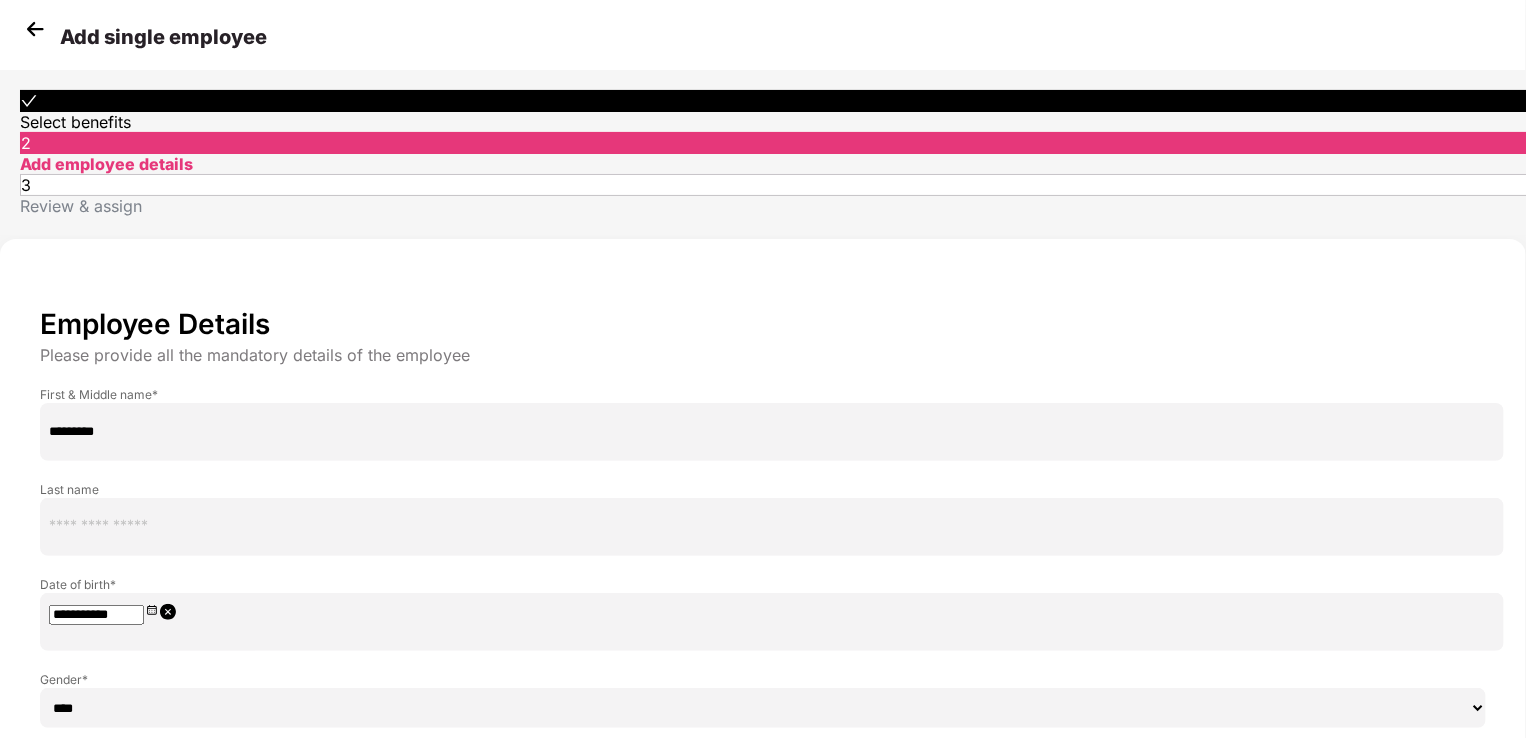 click on "Next" at bounding box center (1287, 1180) 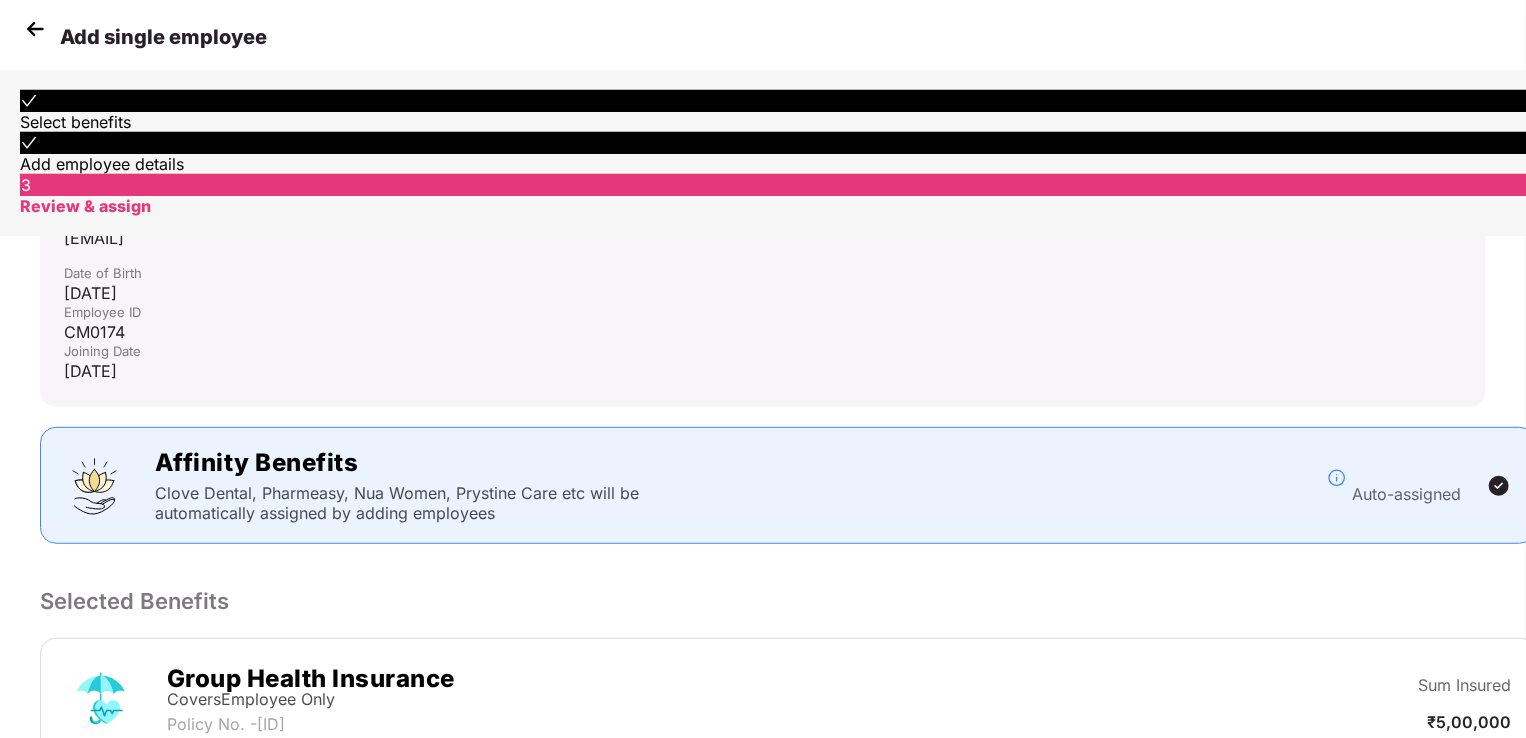 scroll, scrollTop: 412, scrollLeft: 0, axis: vertical 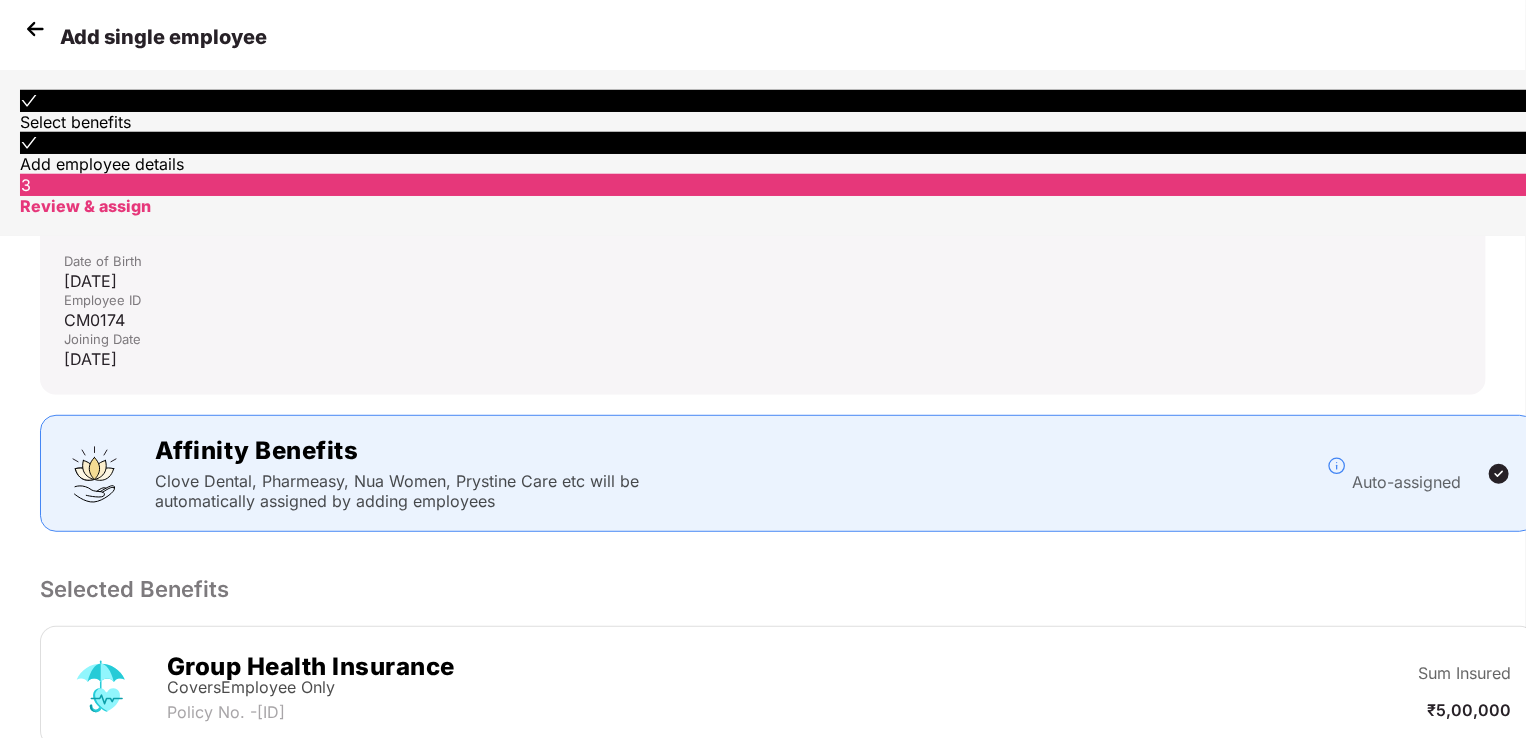 click on "Submit" at bounding box center (1277, 999) 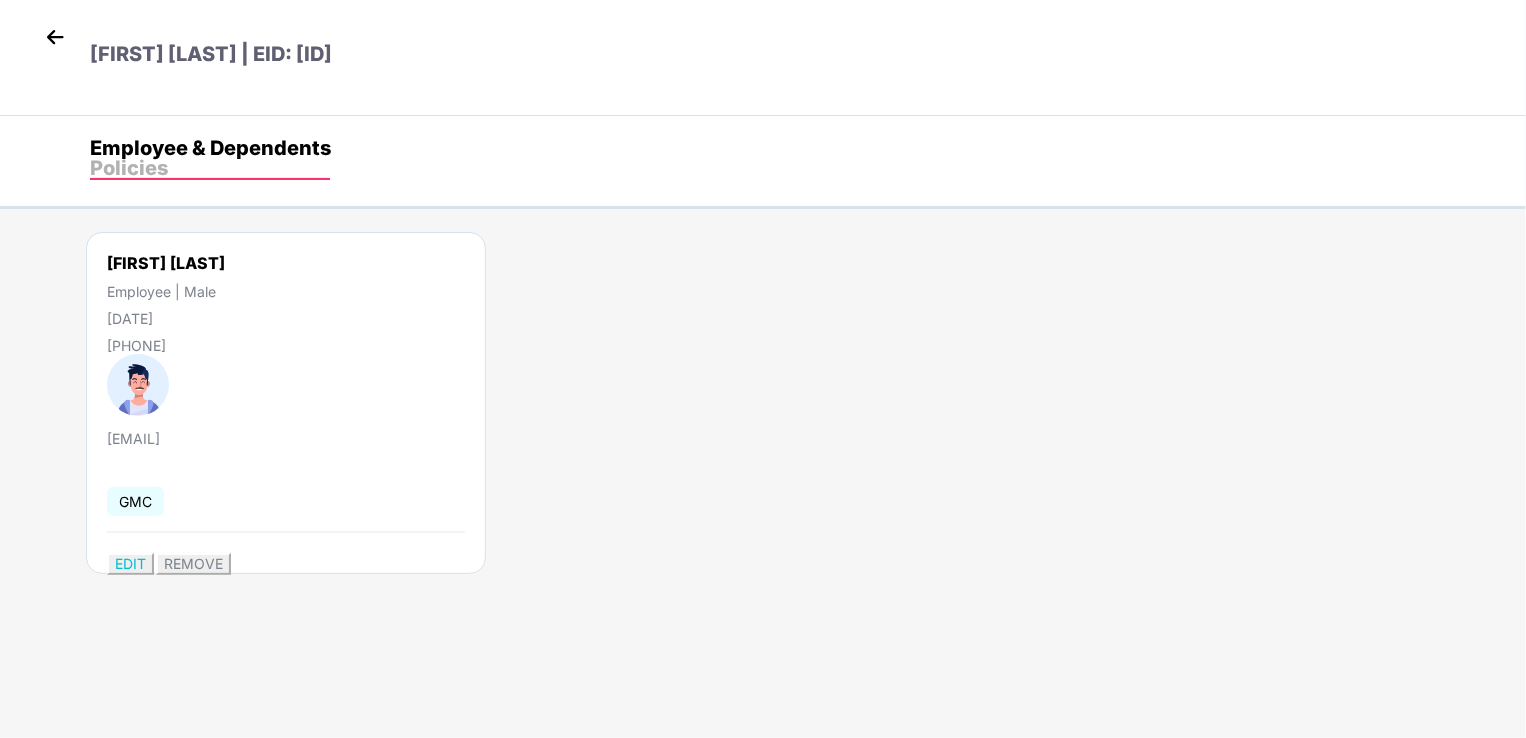 click at bounding box center [55, 37] 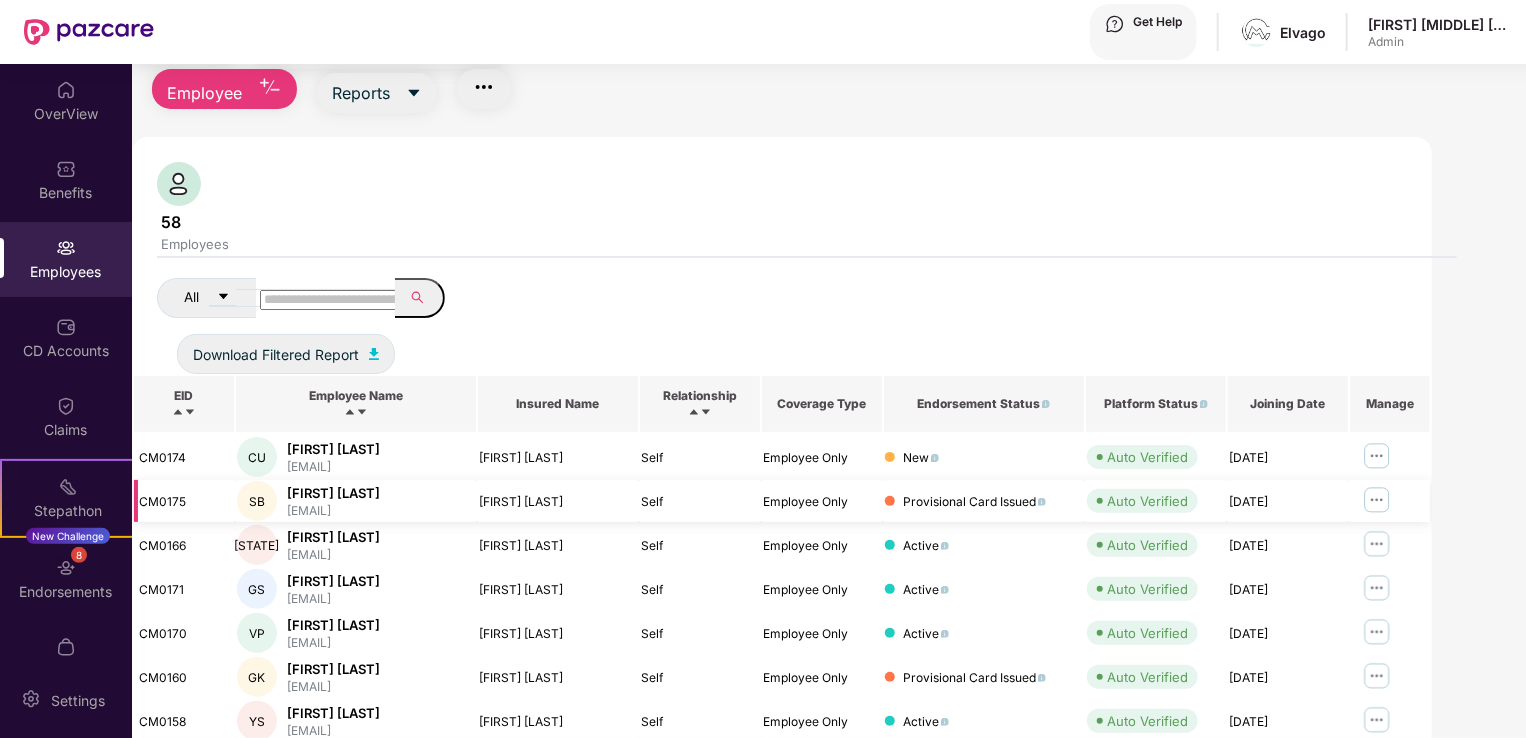 scroll, scrollTop: 200, scrollLeft: 0, axis: vertical 